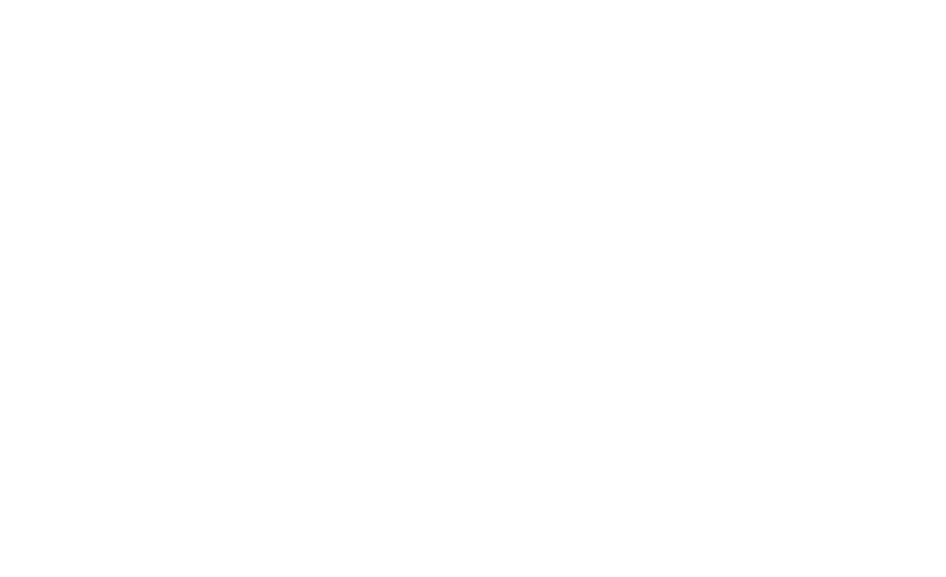 scroll, scrollTop: 0, scrollLeft: 0, axis: both 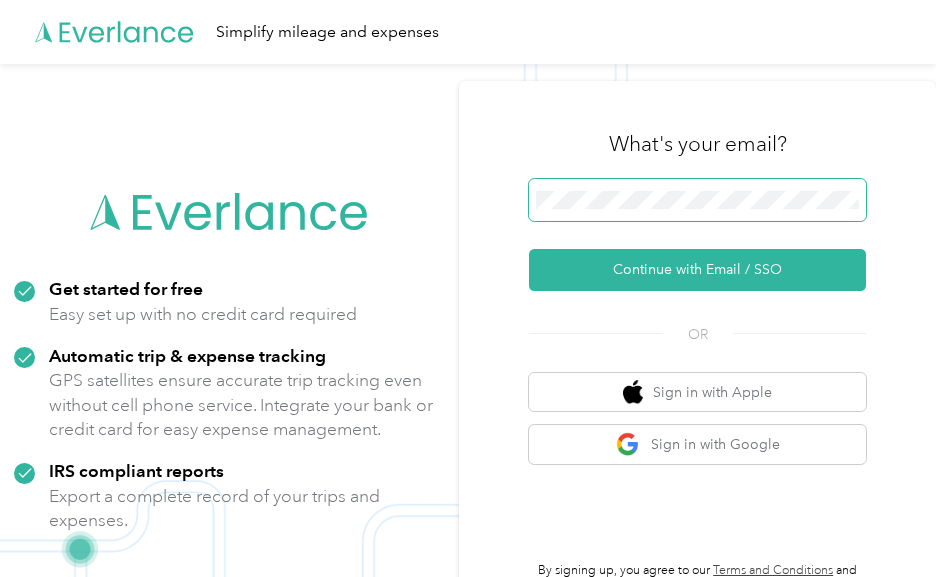 click at bounding box center (697, 200) 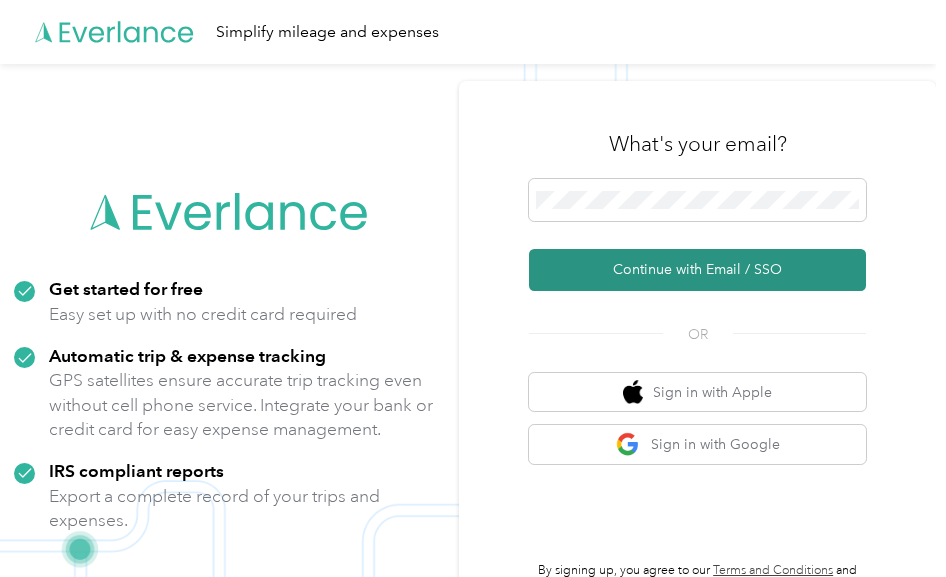 click on "Continue with Email / SSO" at bounding box center (697, 270) 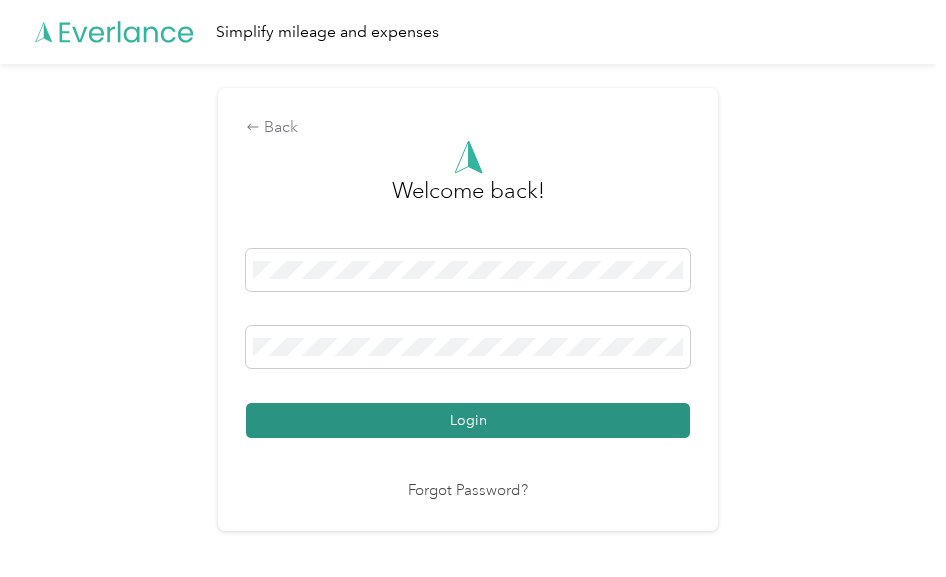click on "Login" at bounding box center (468, 420) 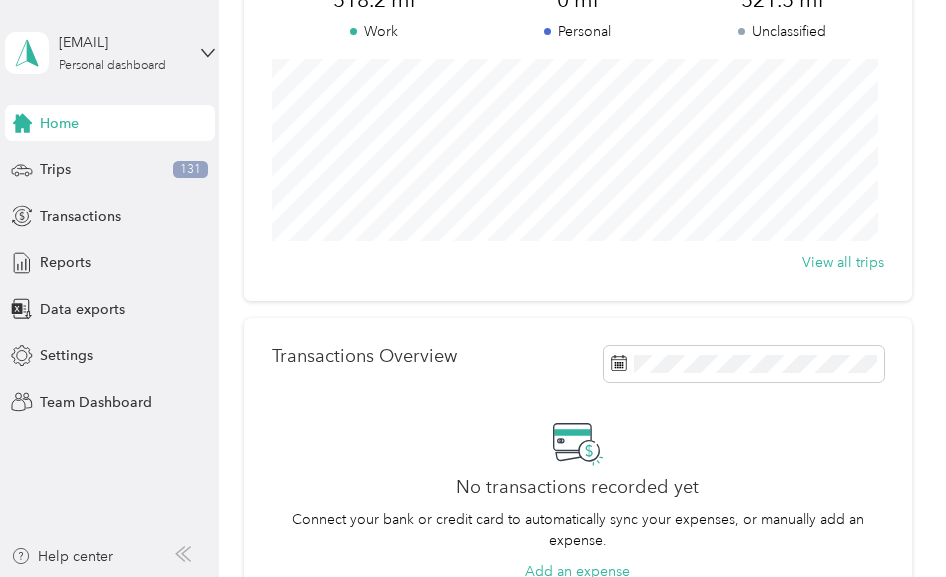 scroll, scrollTop: 300, scrollLeft: 0, axis: vertical 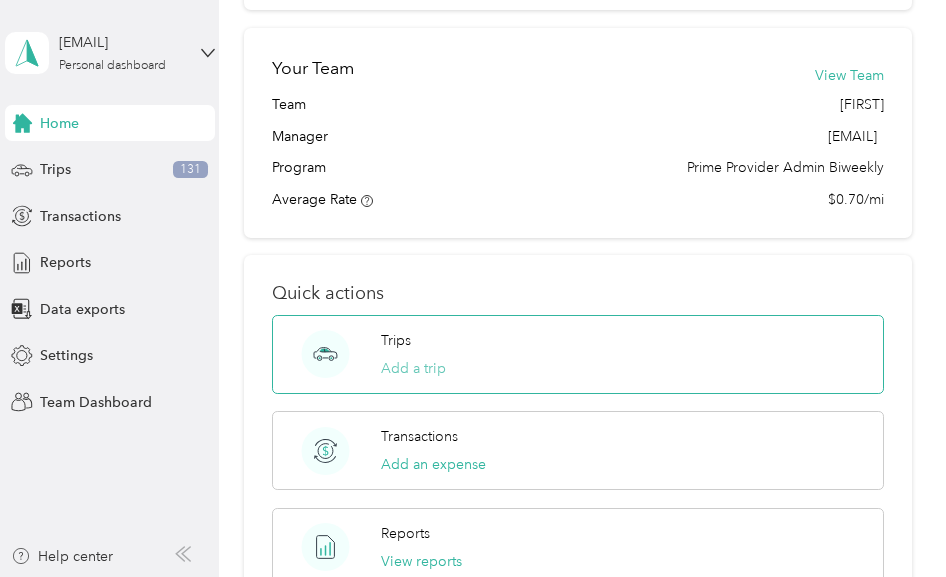 click on "Add a trip" at bounding box center (413, 368) 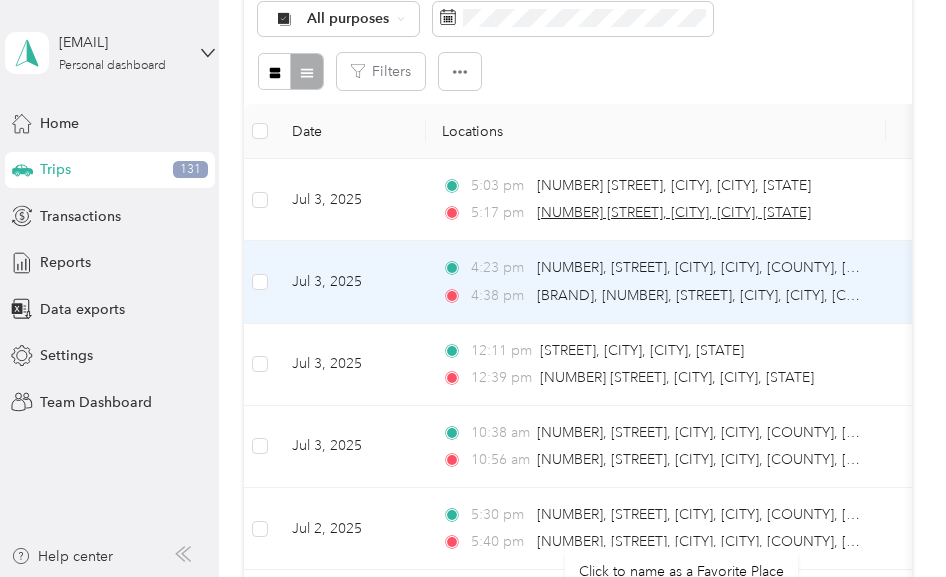 scroll, scrollTop: 0, scrollLeft: 0, axis: both 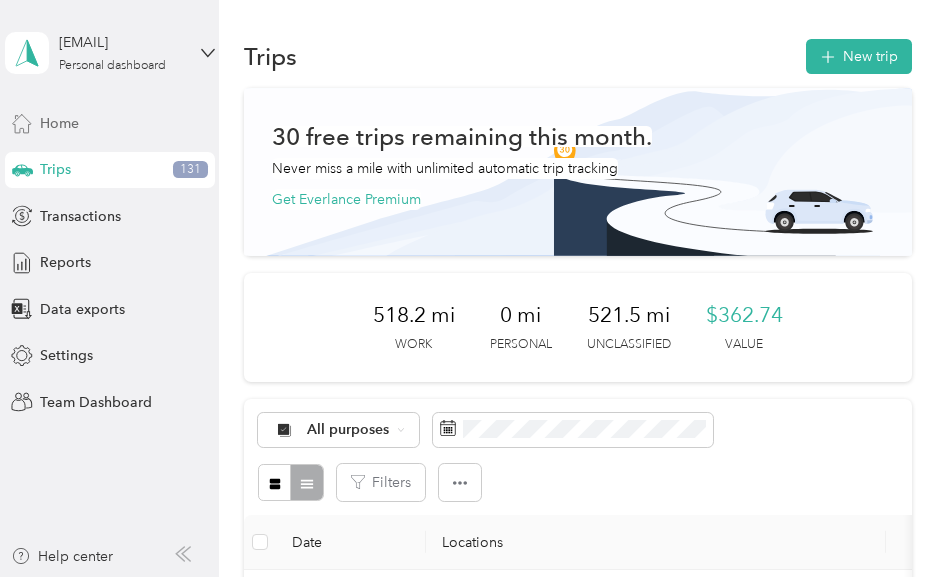 click on "Home" at bounding box center [59, 123] 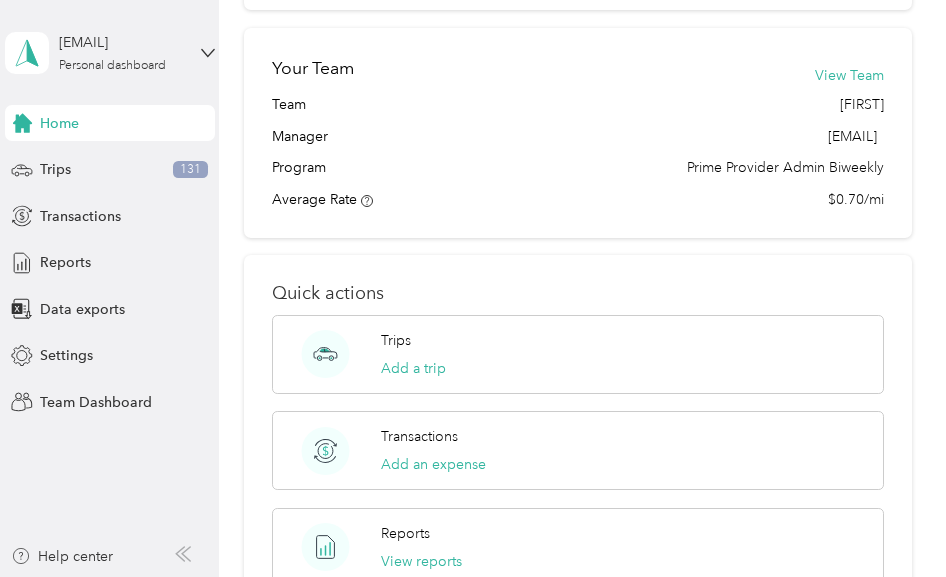 scroll, scrollTop: 1000, scrollLeft: 0, axis: vertical 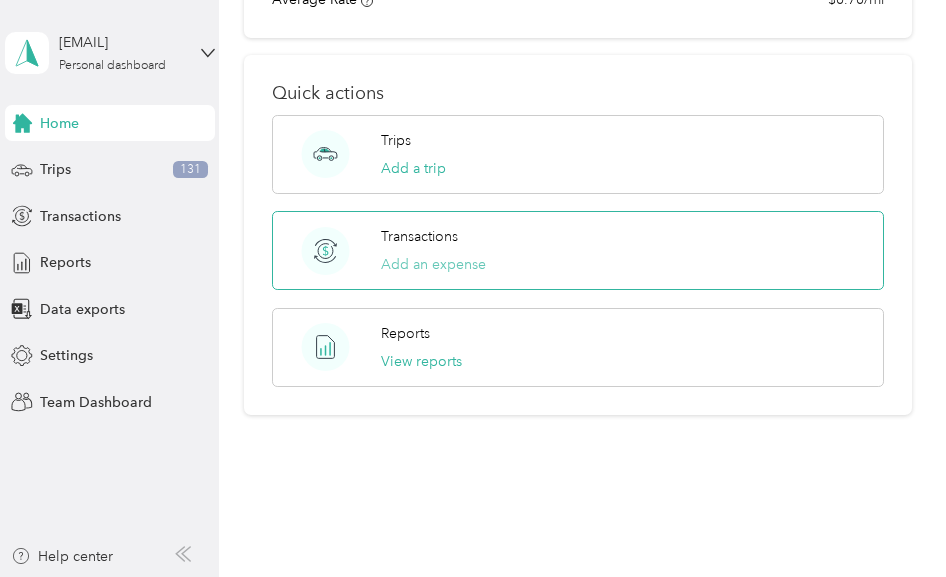 click on "Add an expense" at bounding box center (433, 264) 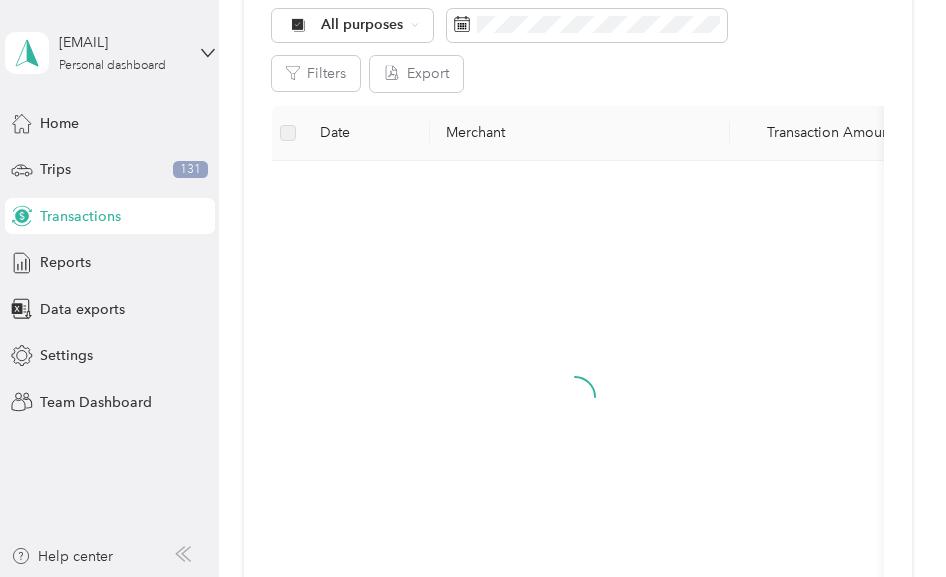 scroll, scrollTop: 635, scrollLeft: 0, axis: vertical 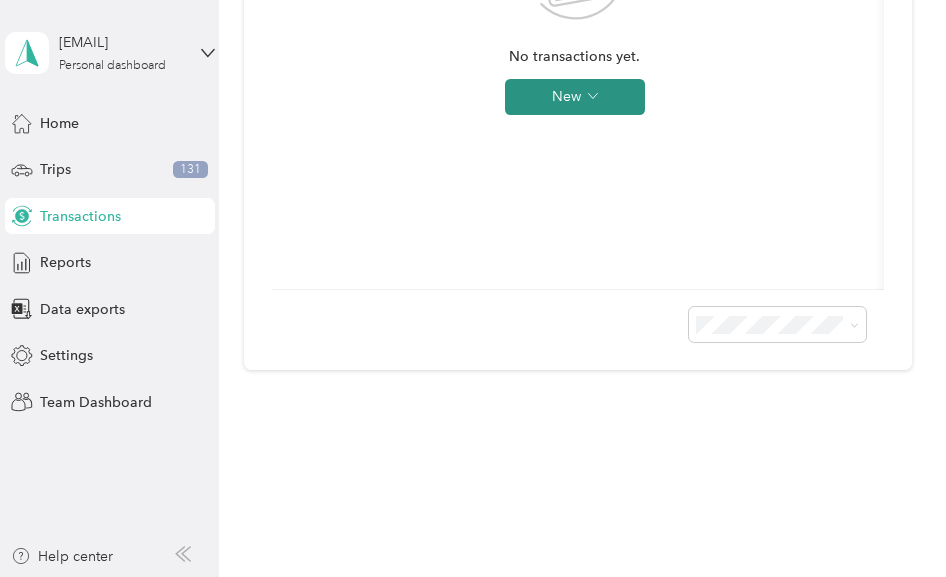 click 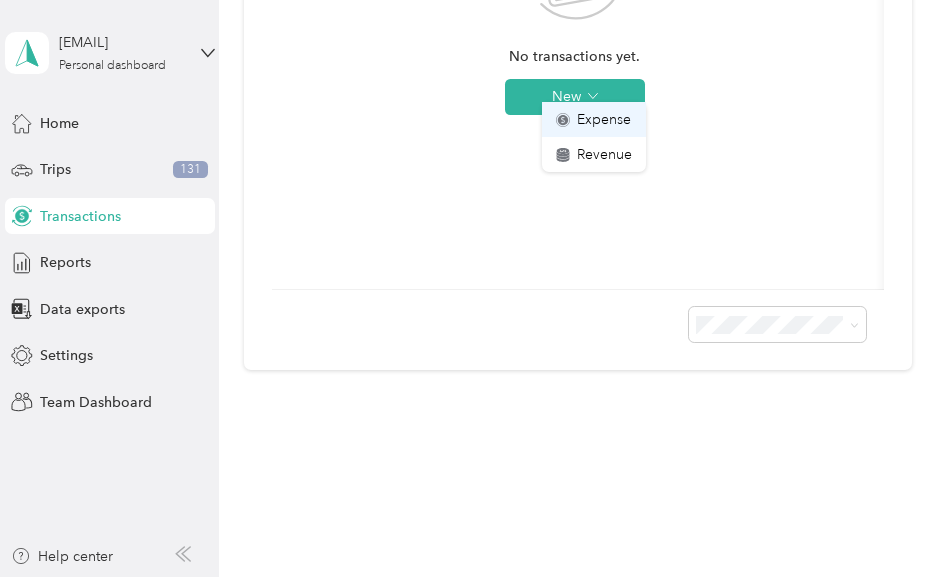click on "Expense" at bounding box center [604, 119] 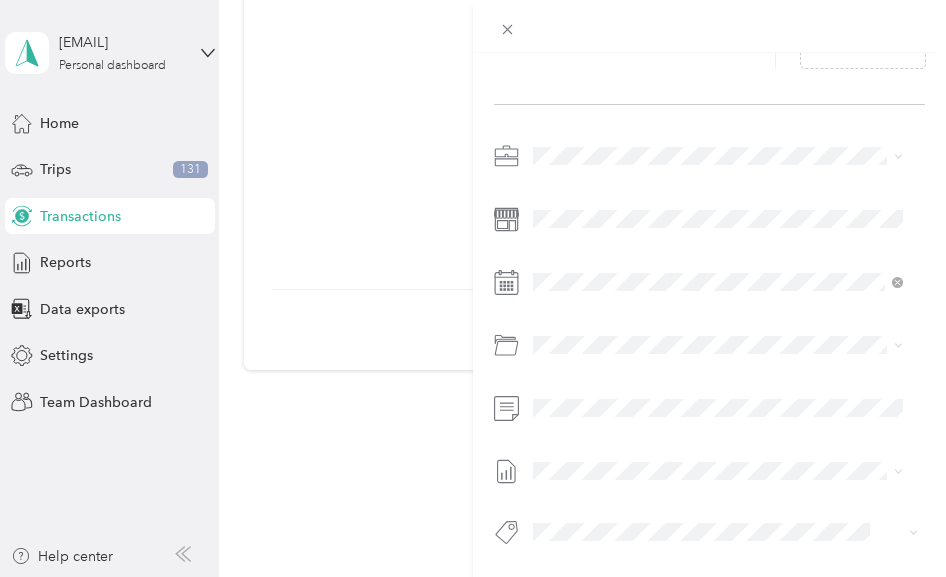 scroll, scrollTop: 0, scrollLeft: 0, axis: both 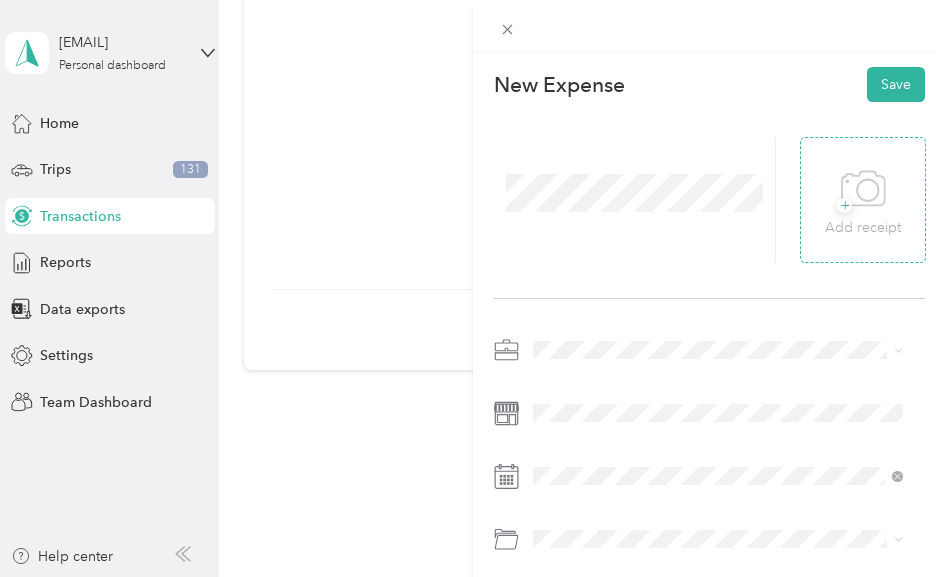 click 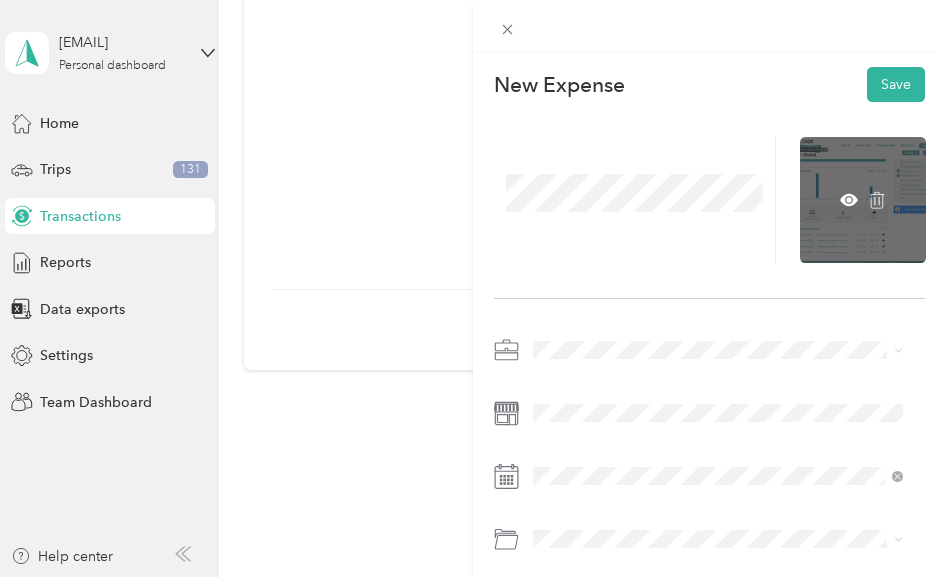 click at bounding box center (863, 200) 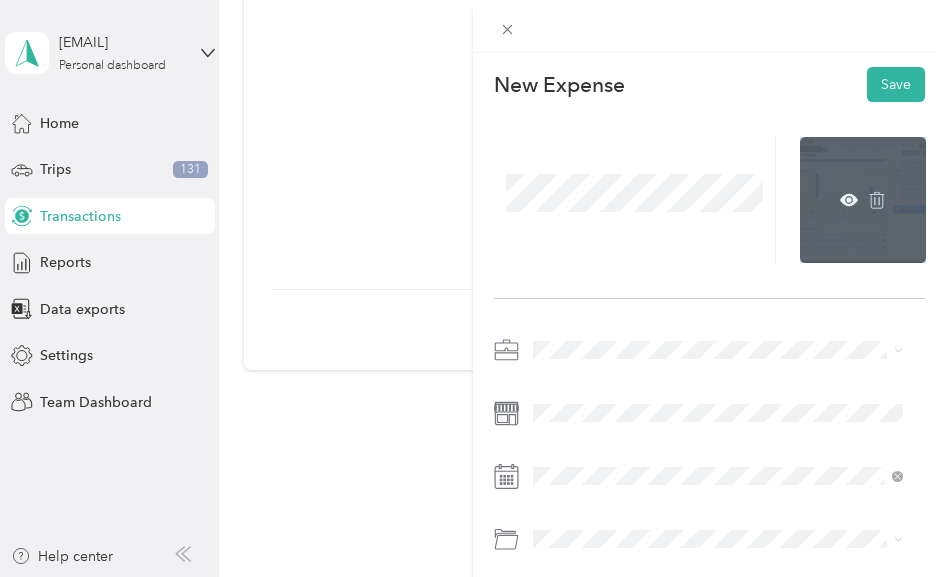 click at bounding box center [863, 200] 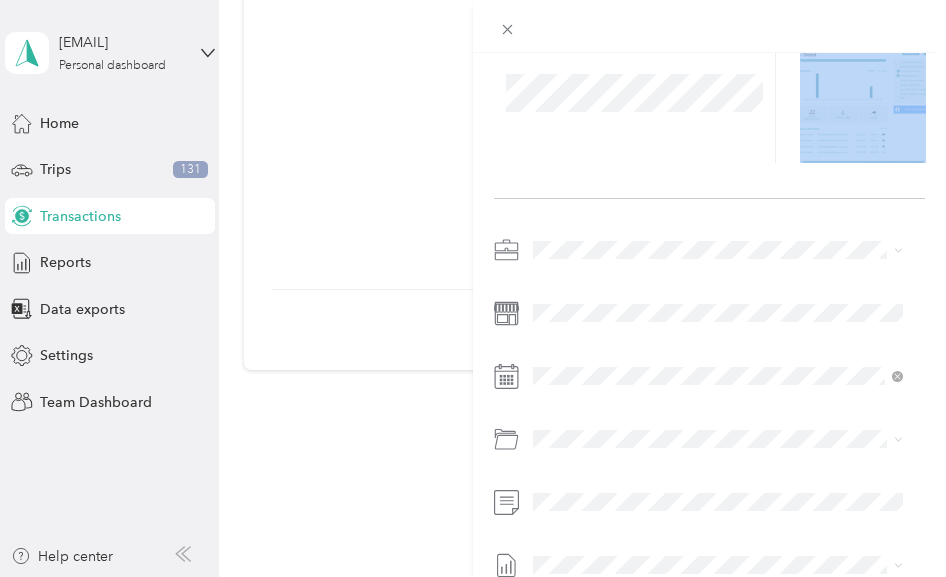 scroll, scrollTop: 200, scrollLeft: 0, axis: vertical 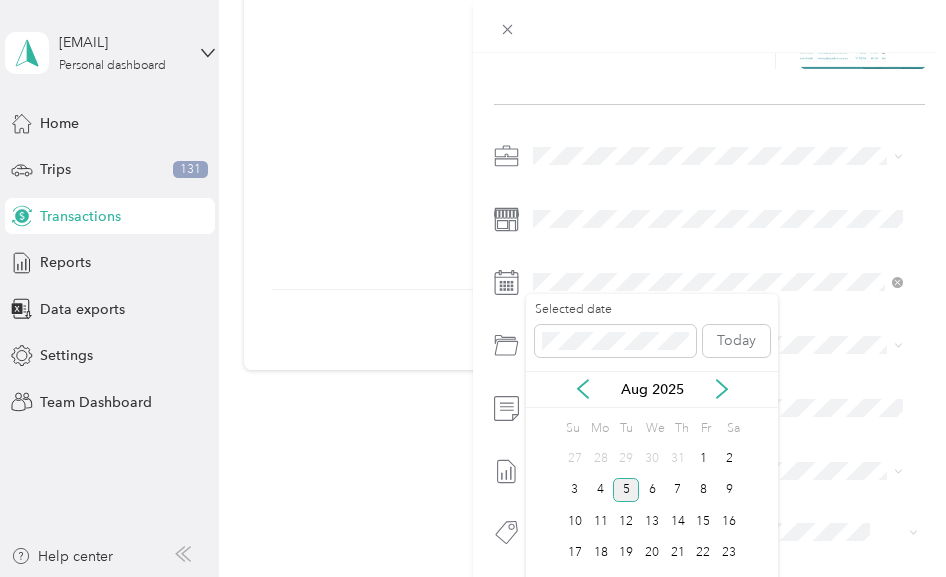 click on "5" at bounding box center (626, 490) 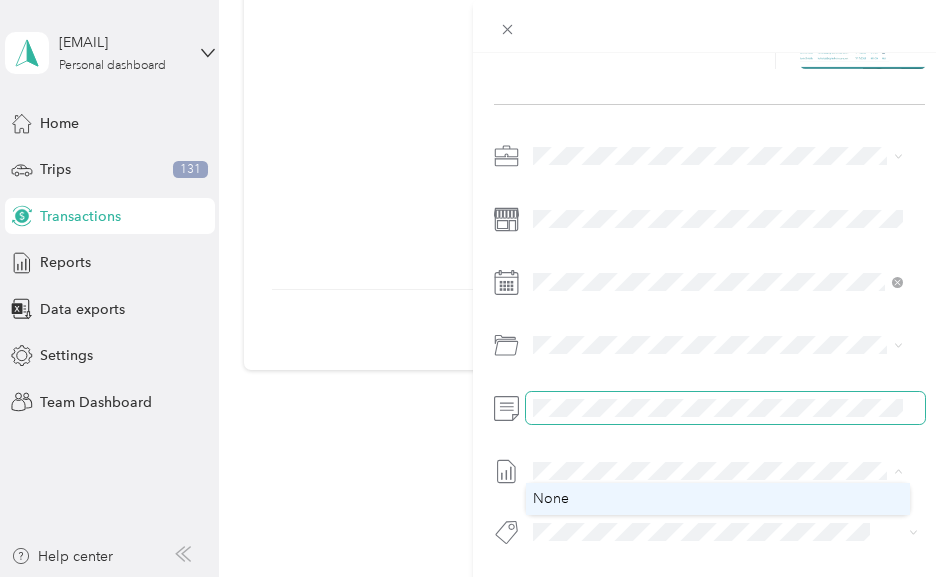 scroll, scrollTop: 209, scrollLeft: 0, axis: vertical 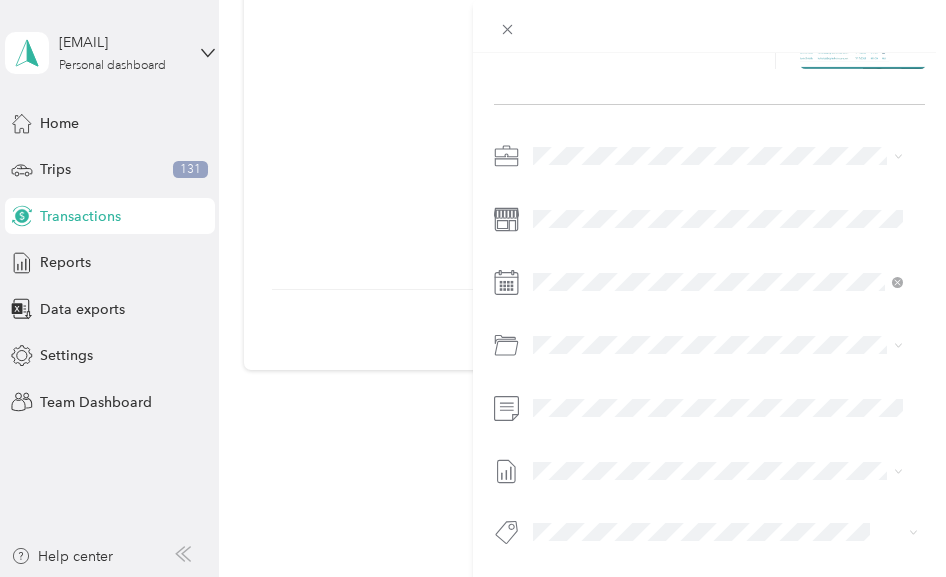 click on "This  expense  cannot be edited because it is either under review, approved, or paid. Contact your Team Manager to edit it. New Expense  Save" at bounding box center [473, 288] 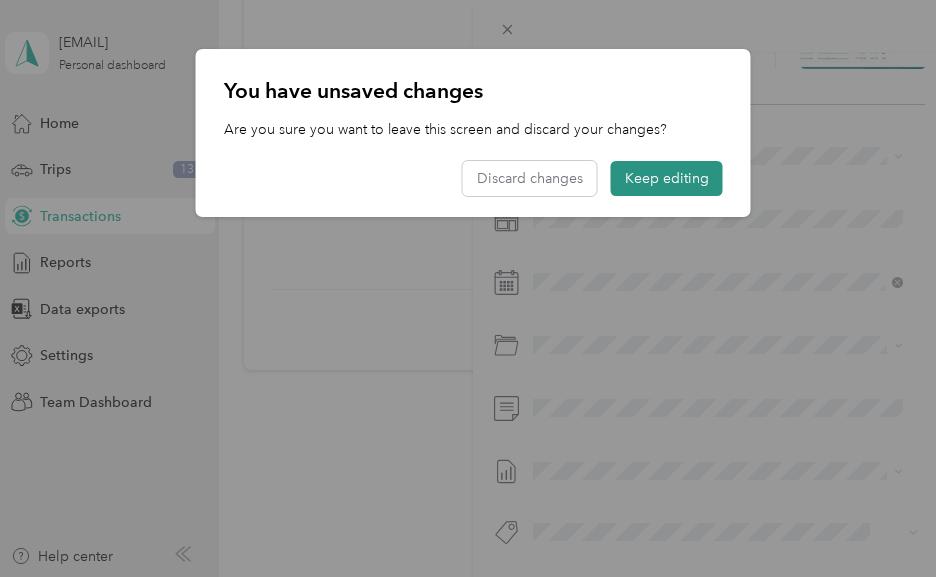 click on "Keep editing" at bounding box center [667, 178] 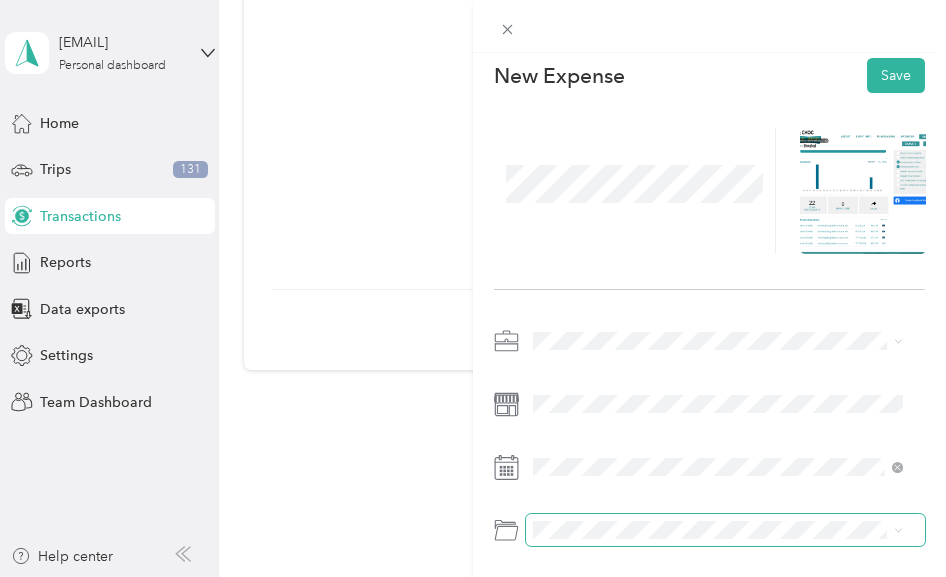 scroll, scrollTop: 0, scrollLeft: 0, axis: both 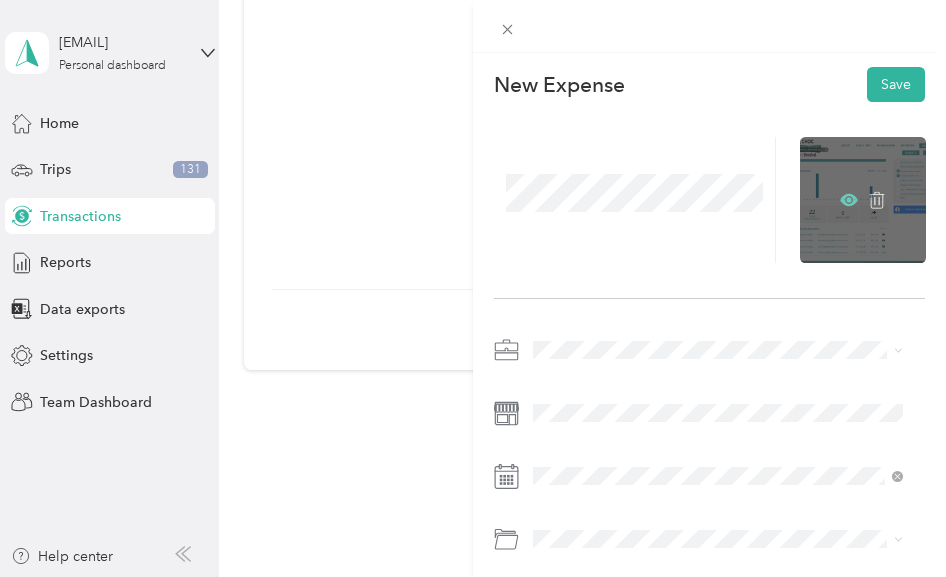 click 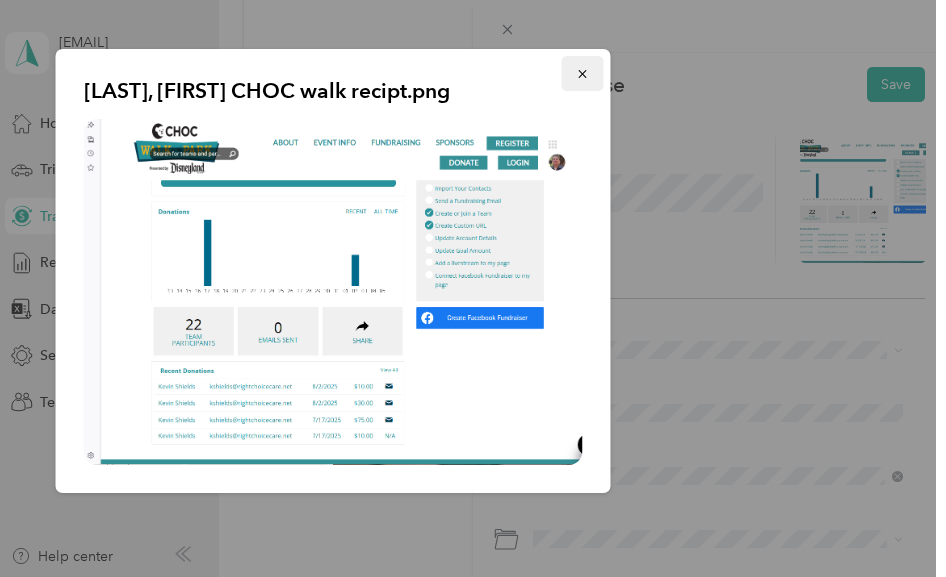 click 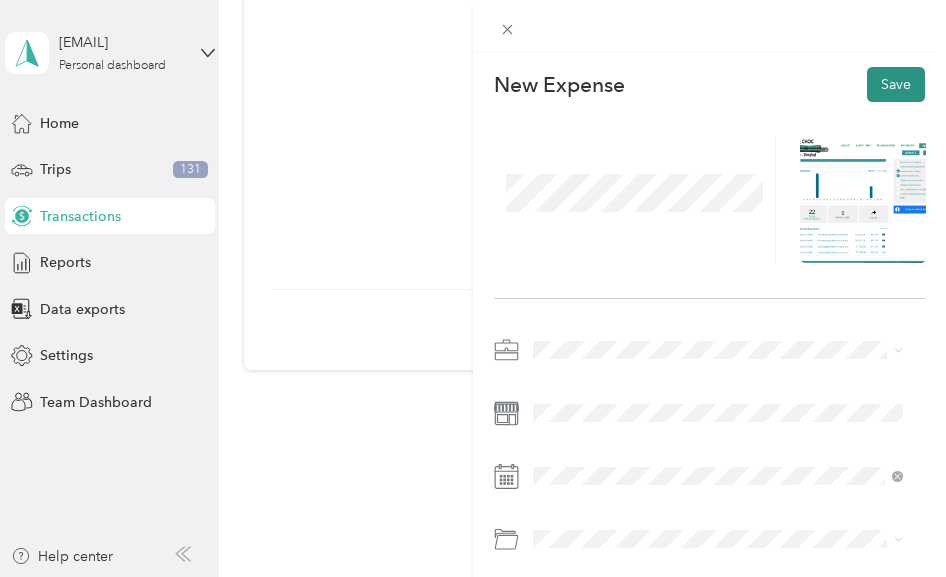 click on "Save" at bounding box center [896, 84] 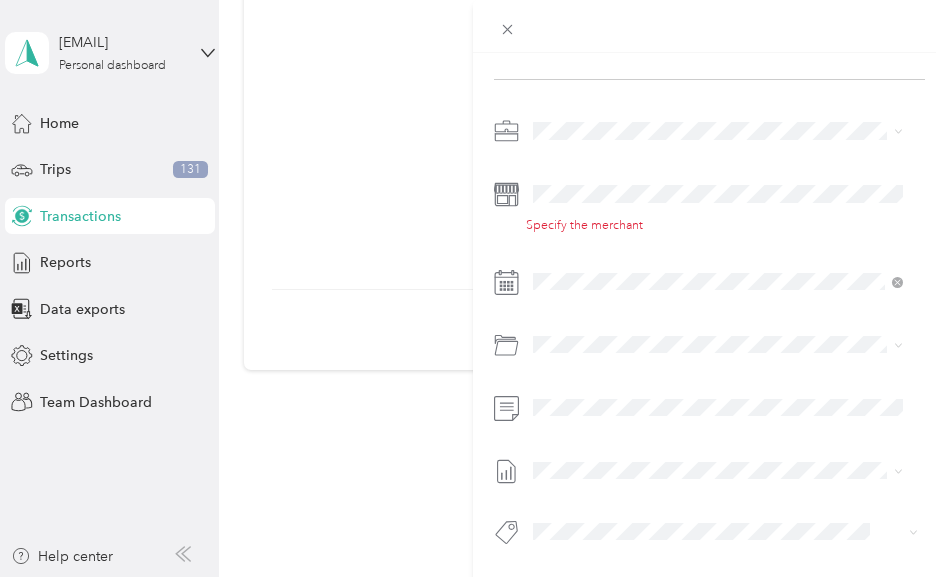 scroll, scrollTop: 0, scrollLeft: 0, axis: both 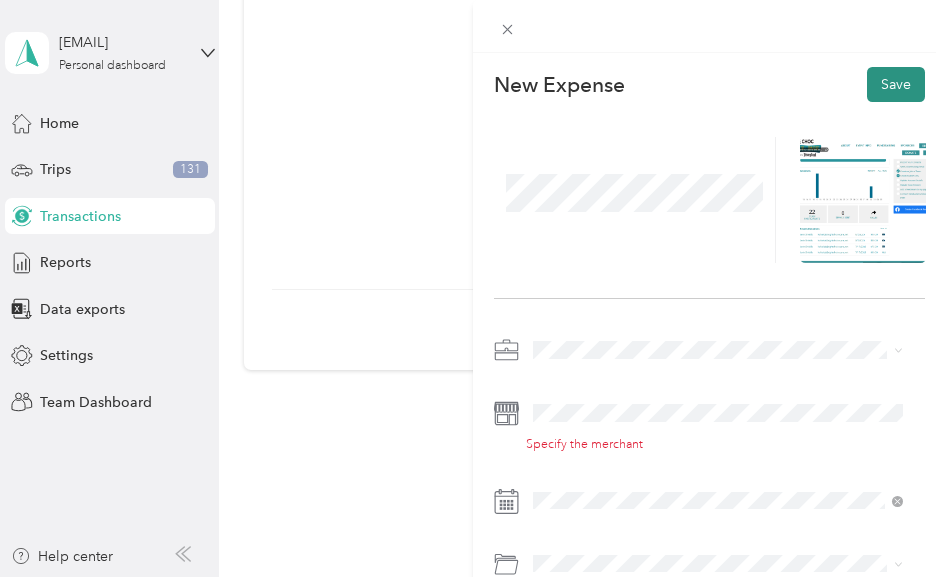 click on "Save" at bounding box center [896, 84] 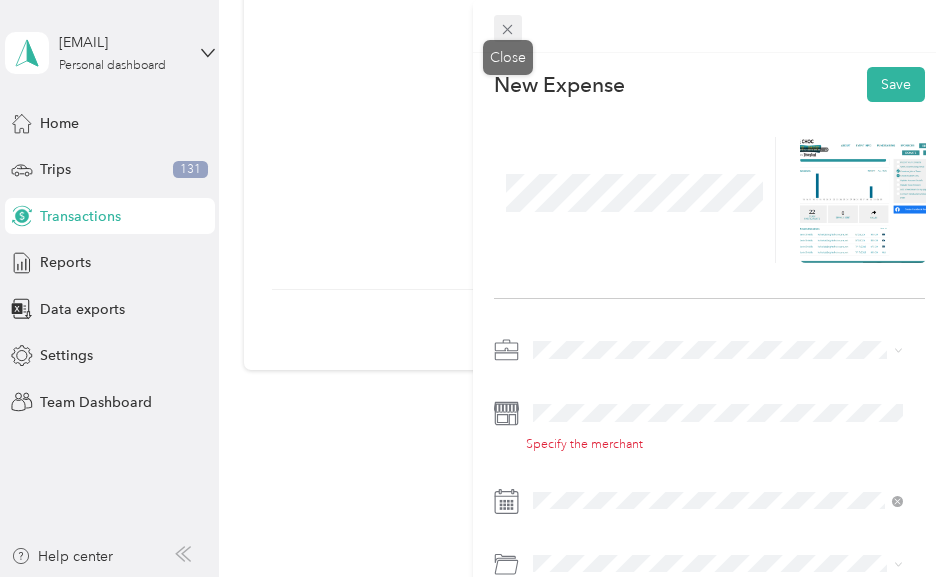 click 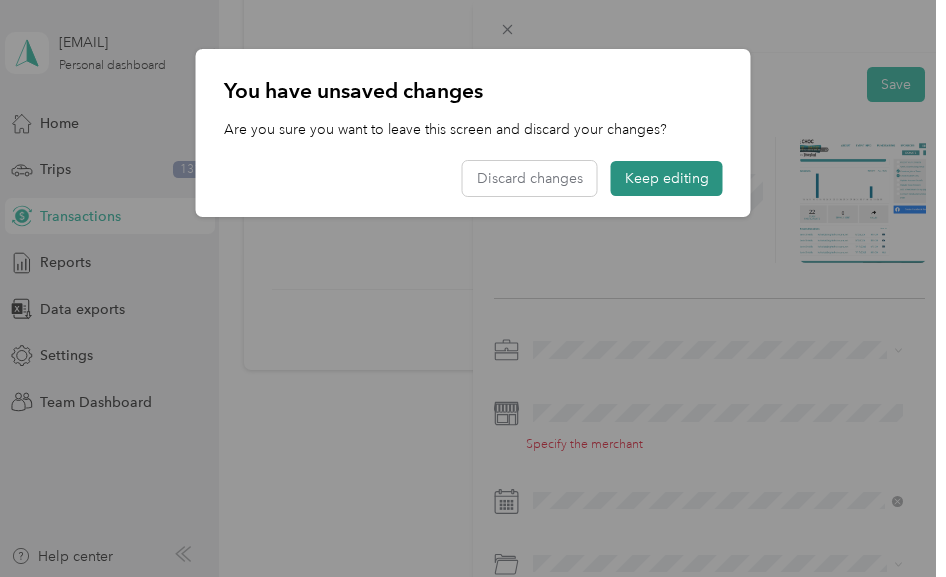 click on "Keep editing" at bounding box center [667, 178] 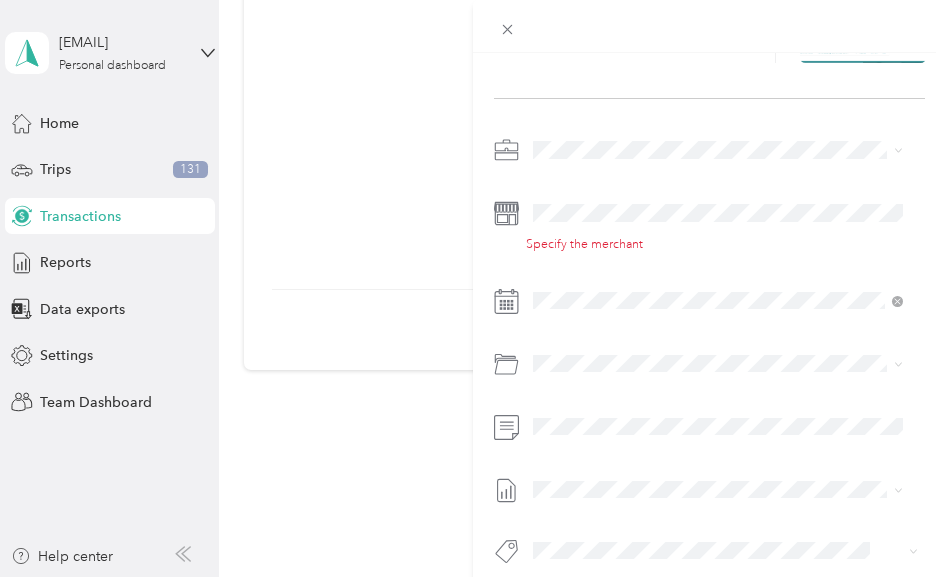 scroll, scrollTop: 234, scrollLeft: 0, axis: vertical 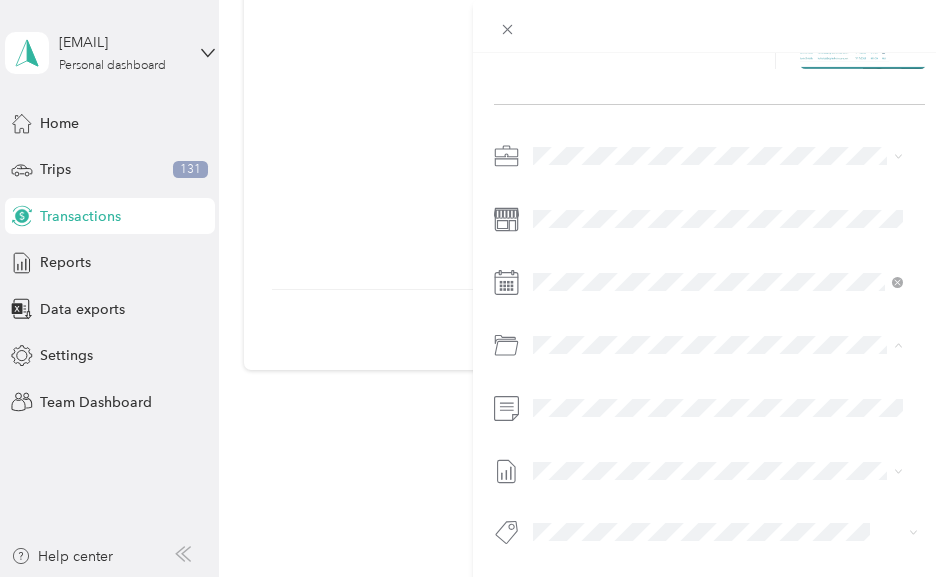click at bounding box center (709, 350) 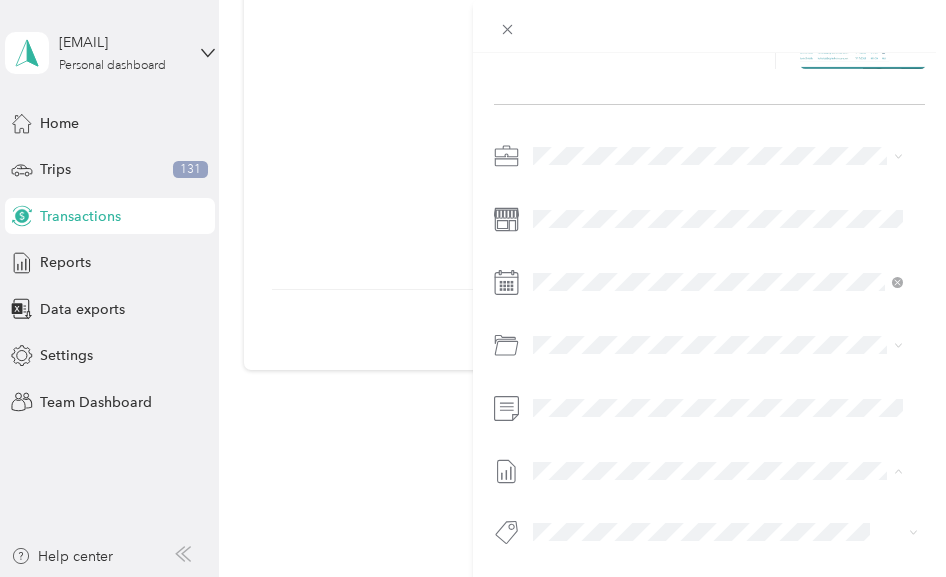 click on "None" at bounding box center [551, 489] 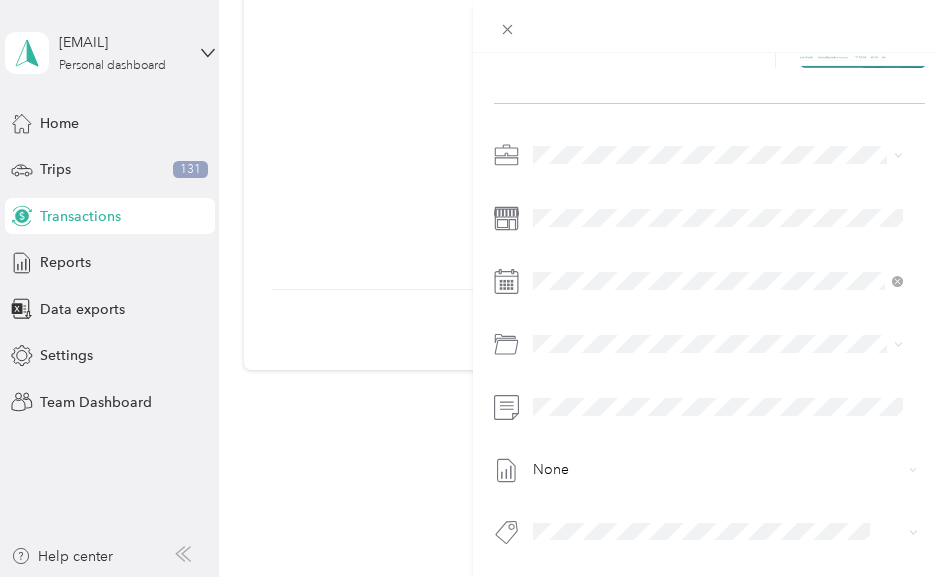 click on "No results match your search" at bounding box center [718, 449] 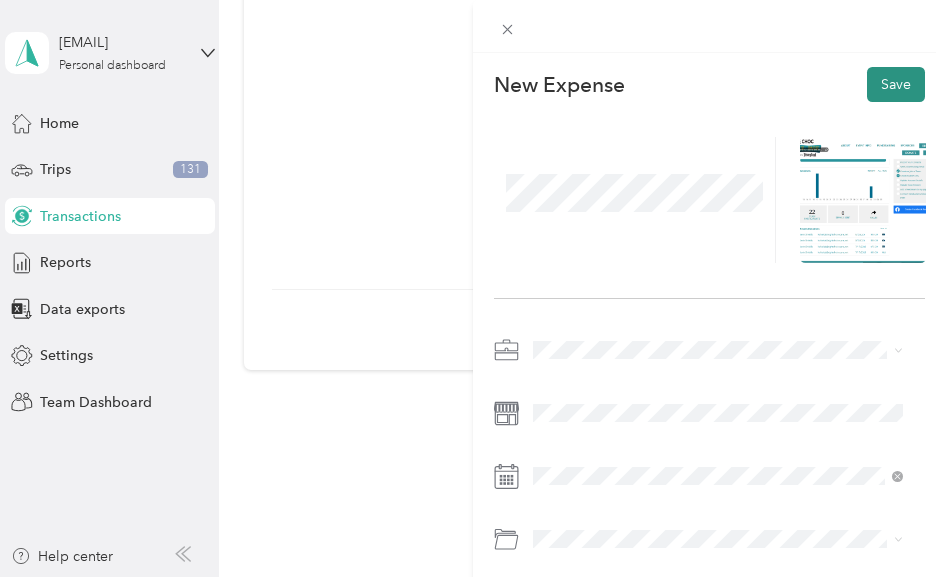 click on "Save" at bounding box center [896, 84] 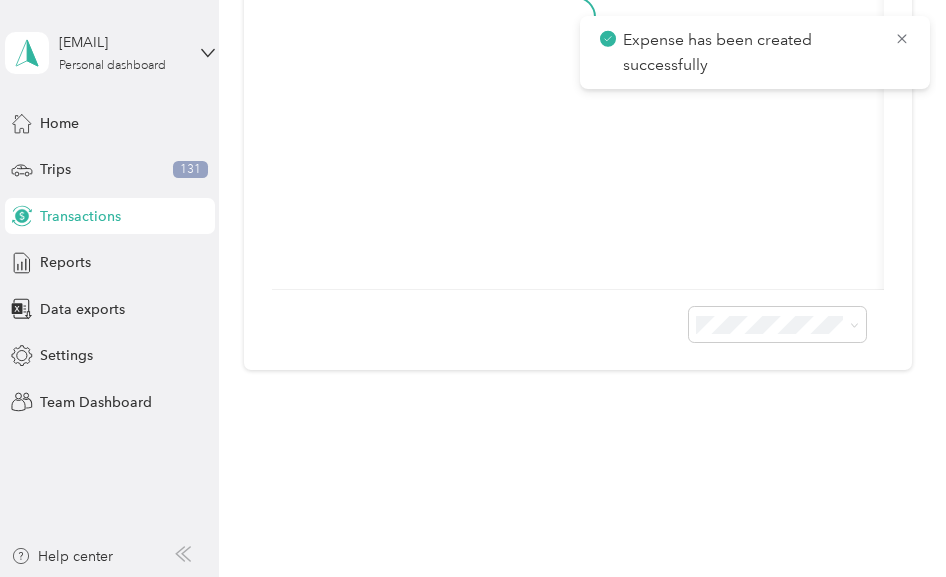 scroll, scrollTop: 195, scrollLeft: 0, axis: vertical 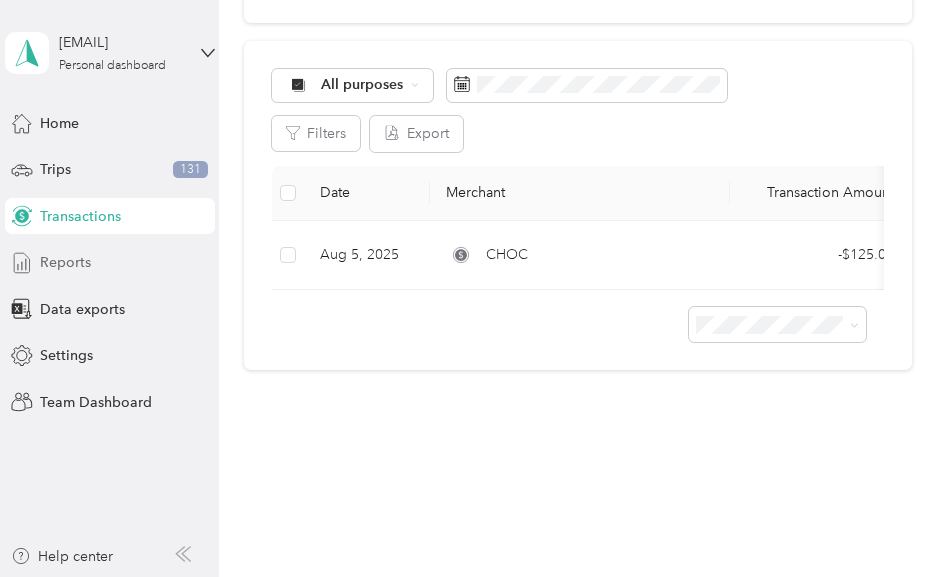 click on "Reports" at bounding box center [65, 262] 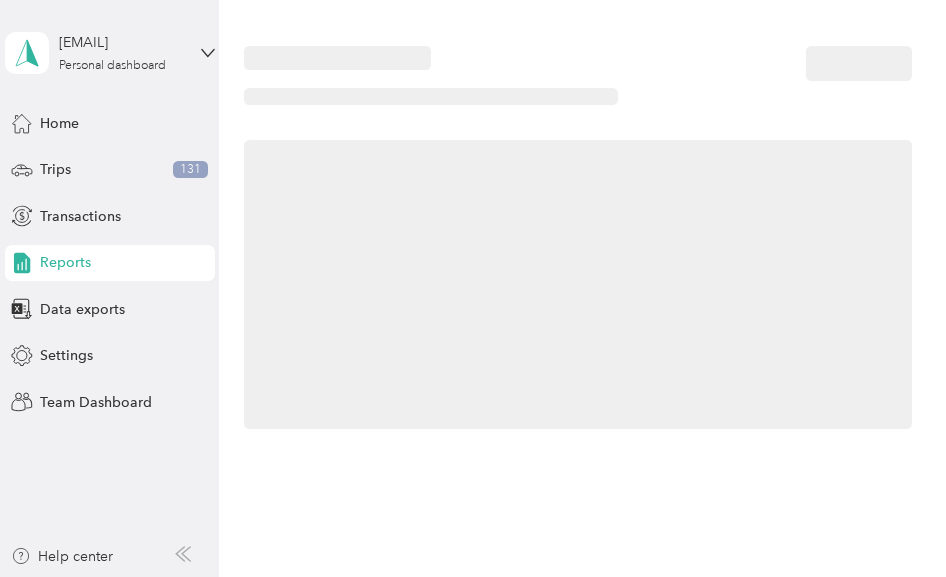 scroll, scrollTop: 0, scrollLeft: 0, axis: both 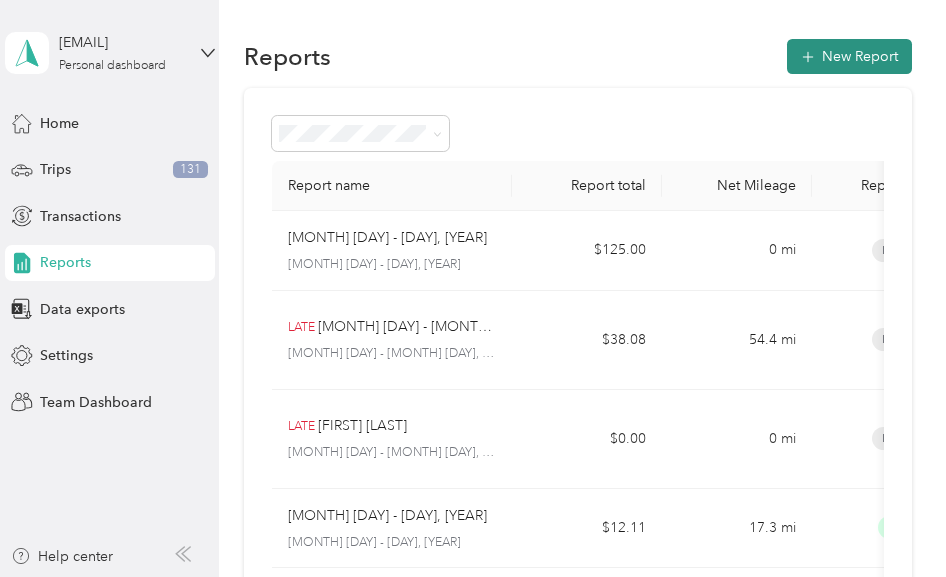 click on "New Report" at bounding box center [849, 56] 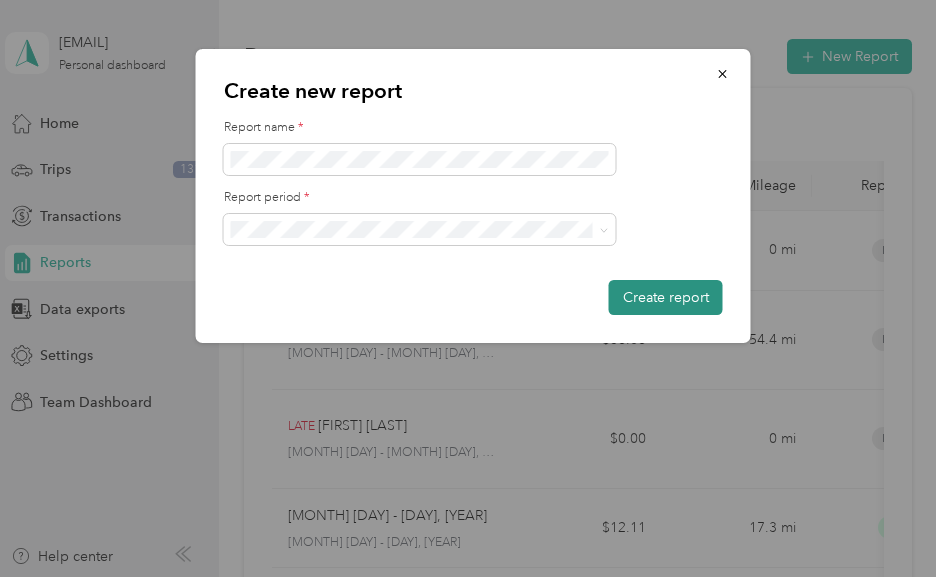click on "Create report" at bounding box center (666, 297) 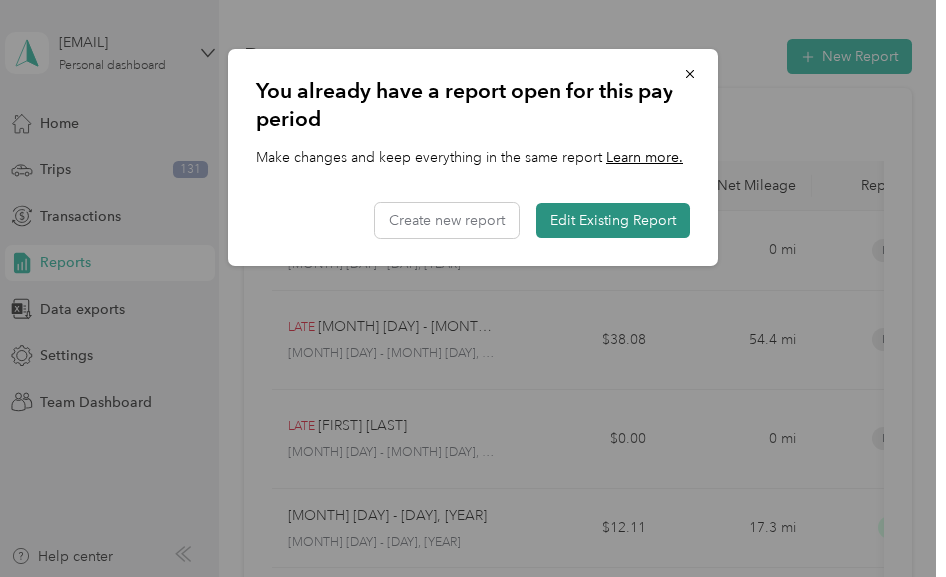 click on "Edit Existing Report" at bounding box center (613, 220) 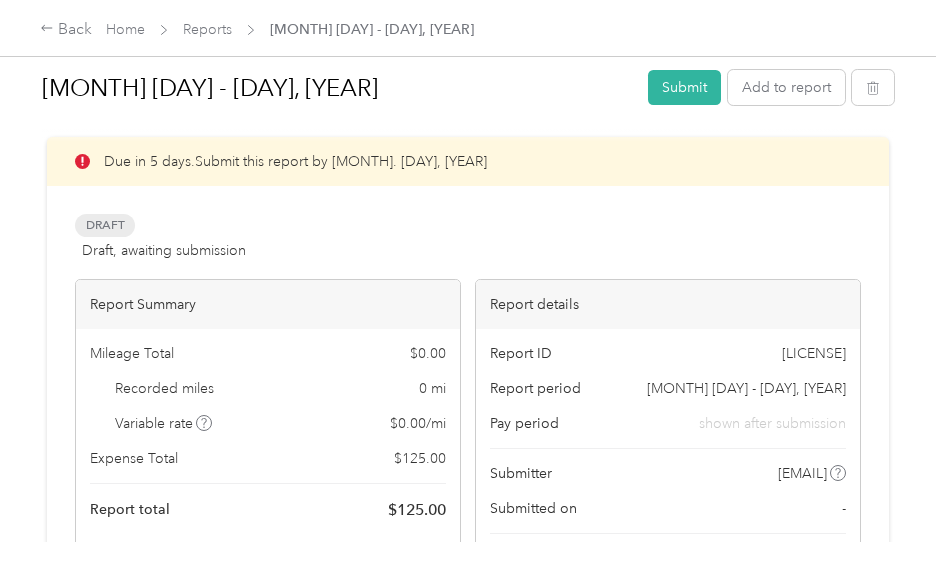 scroll, scrollTop: 0, scrollLeft: 0, axis: both 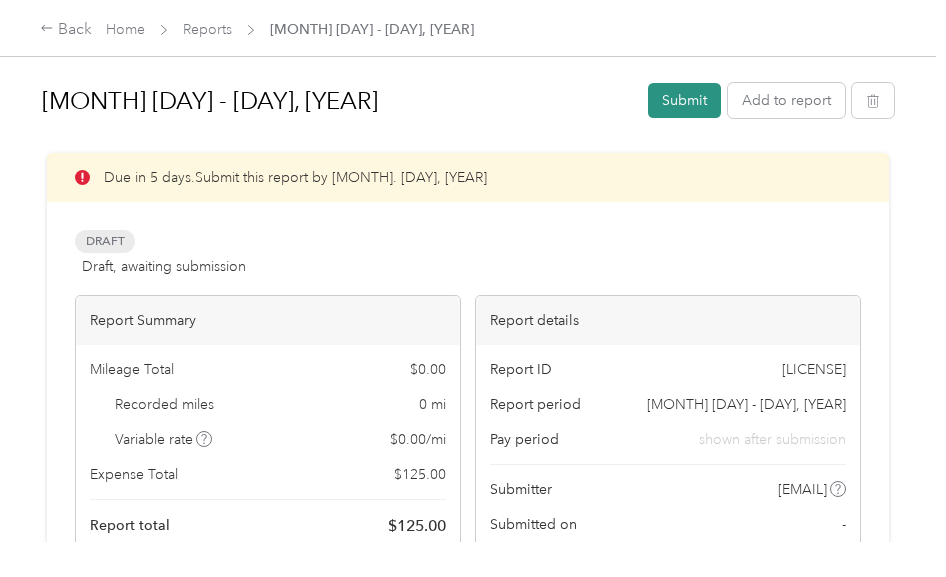 click on "Submit" at bounding box center [684, 100] 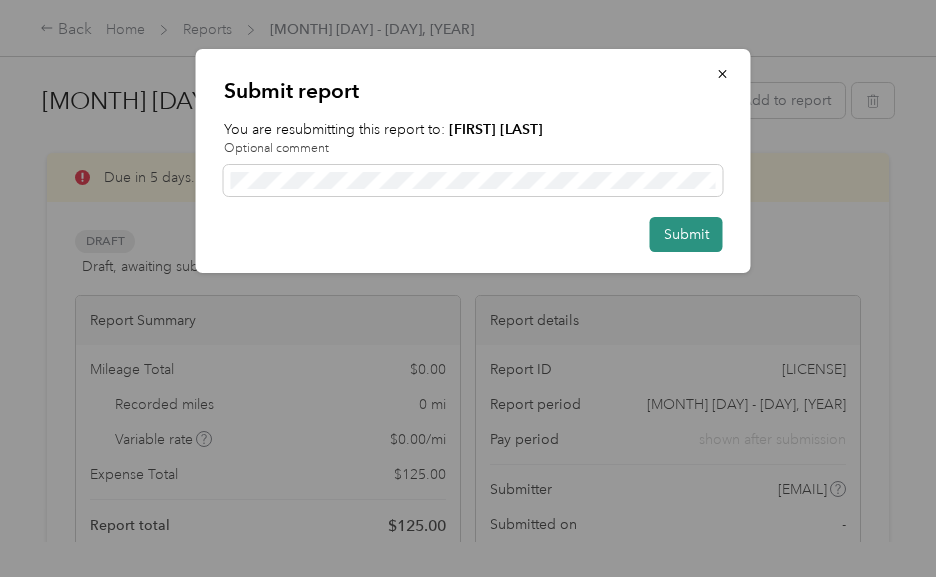click on "Submit" at bounding box center [686, 234] 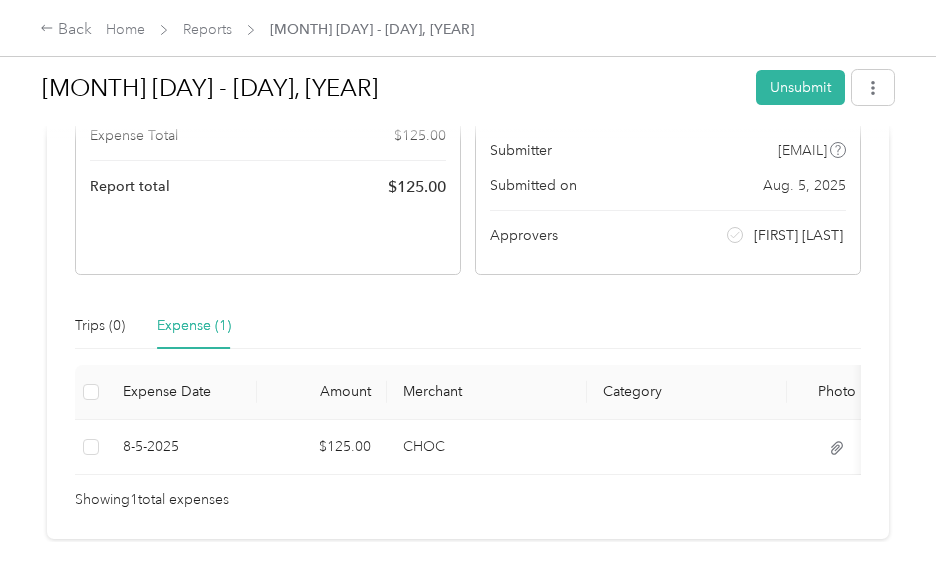 scroll, scrollTop: 0, scrollLeft: 0, axis: both 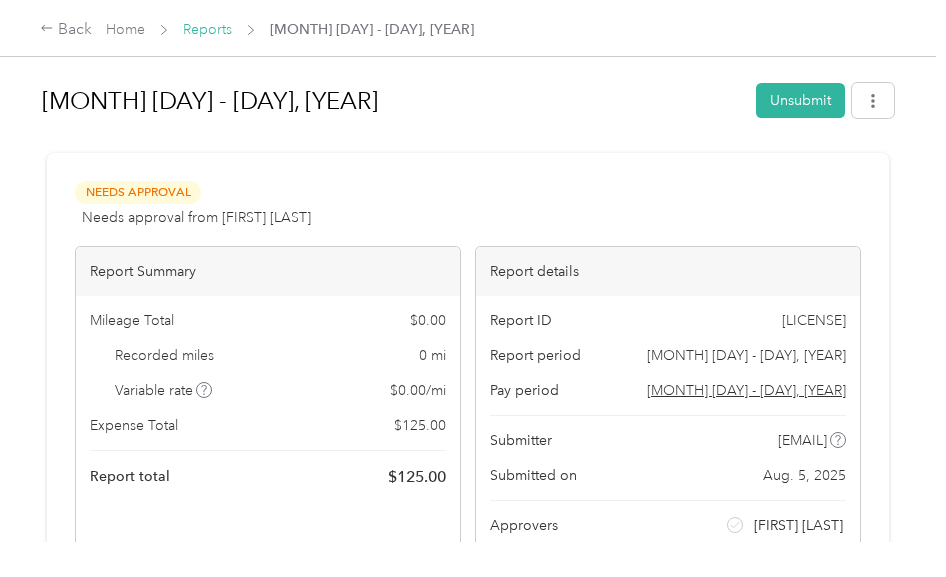 click on "Reports" at bounding box center (207, 29) 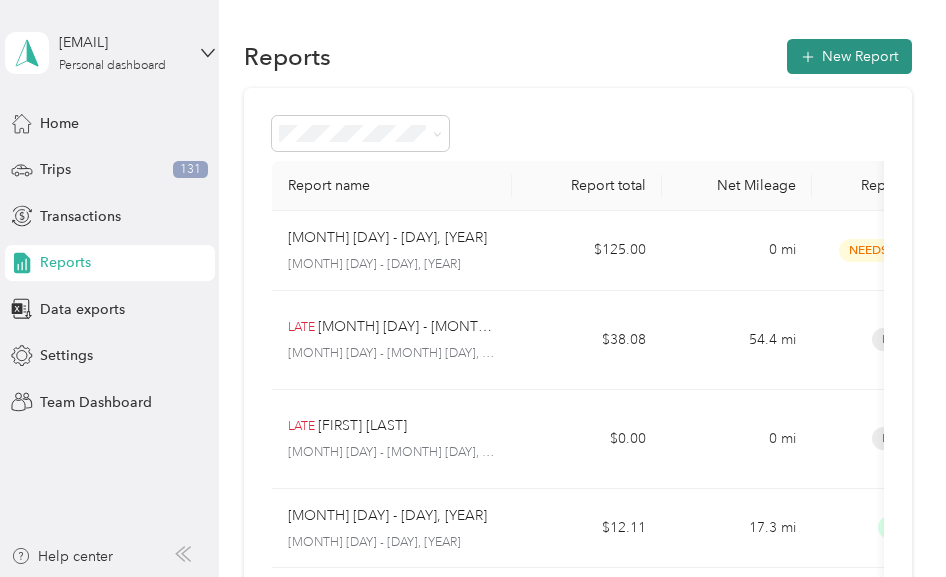 click on "New Report" at bounding box center [849, 56] 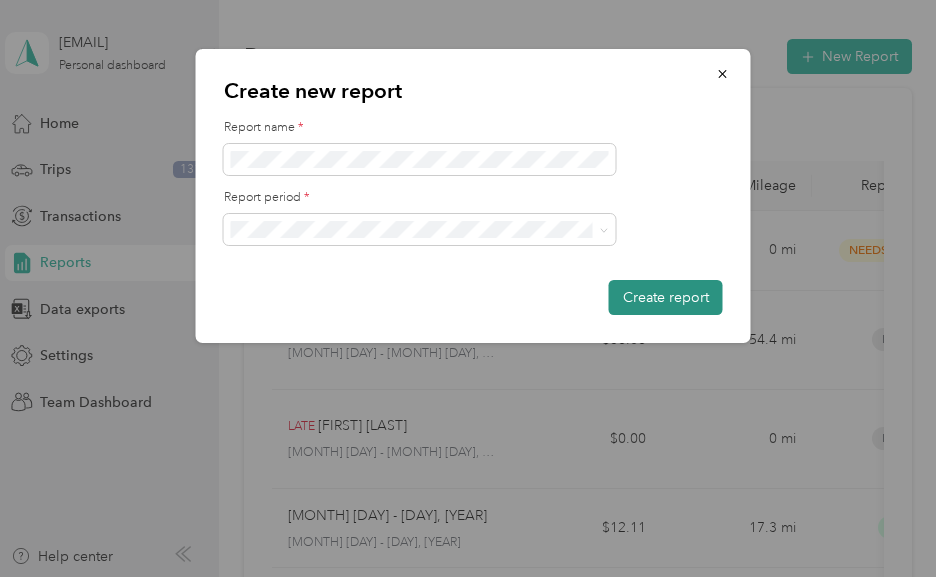 click on "Create report" at bounding box center [666, 297] 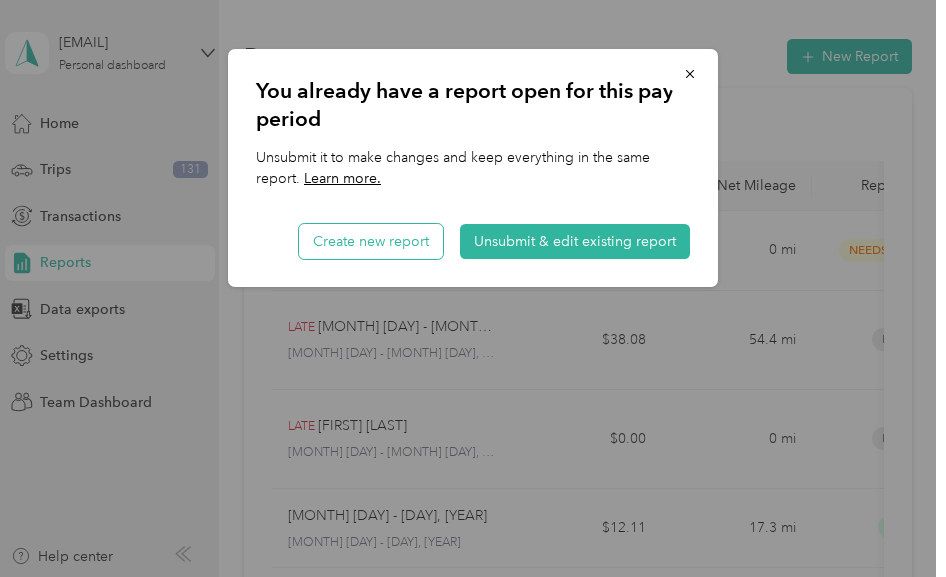 click on "Create new report" at bounding box center (371, 241) 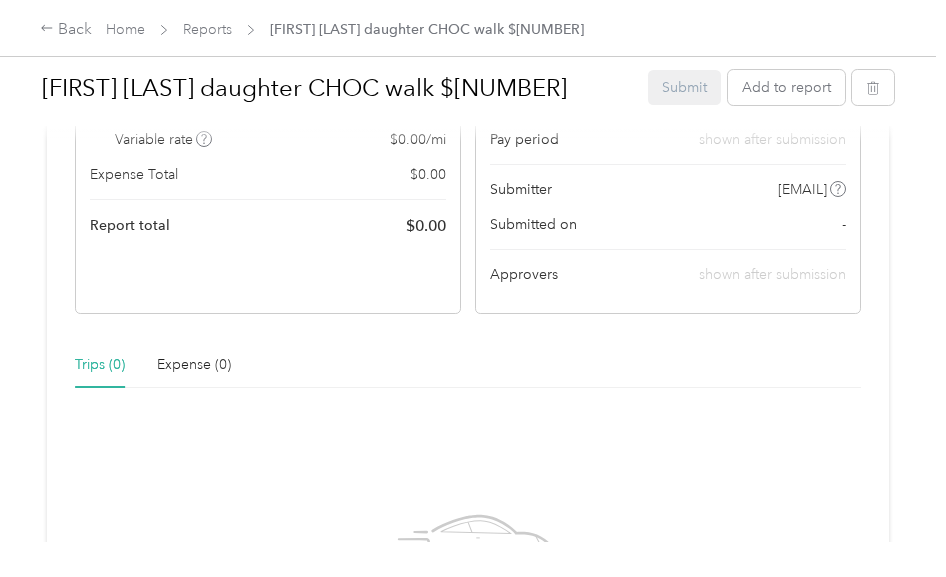 scroll, scrollTop: 0, scrollLeft: 0, axis: both 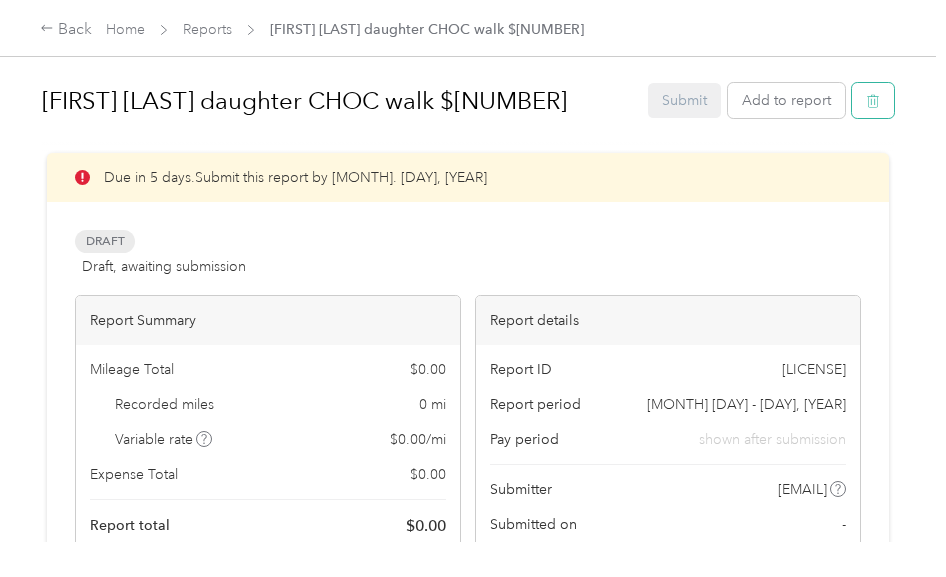 click 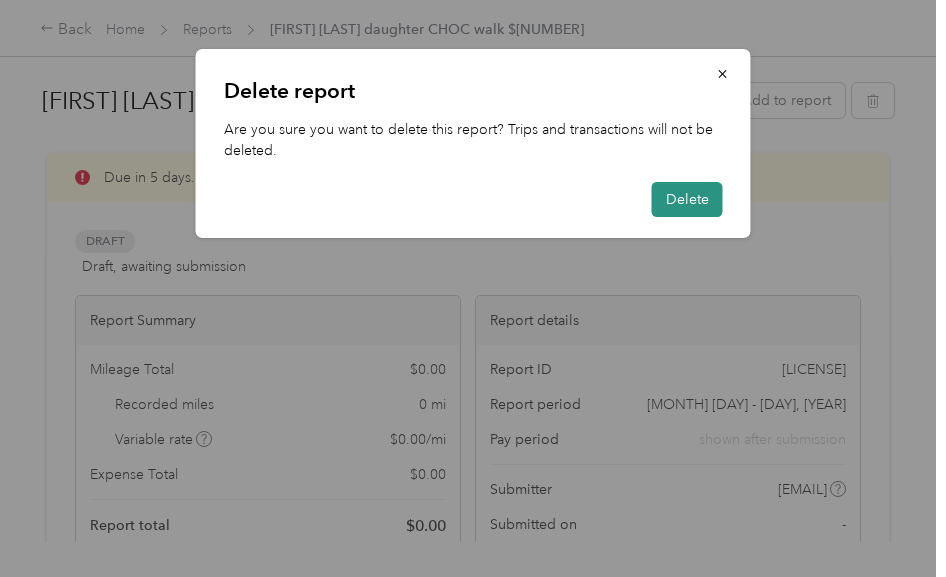 click on "Delete" at bounding box center (687, 199) 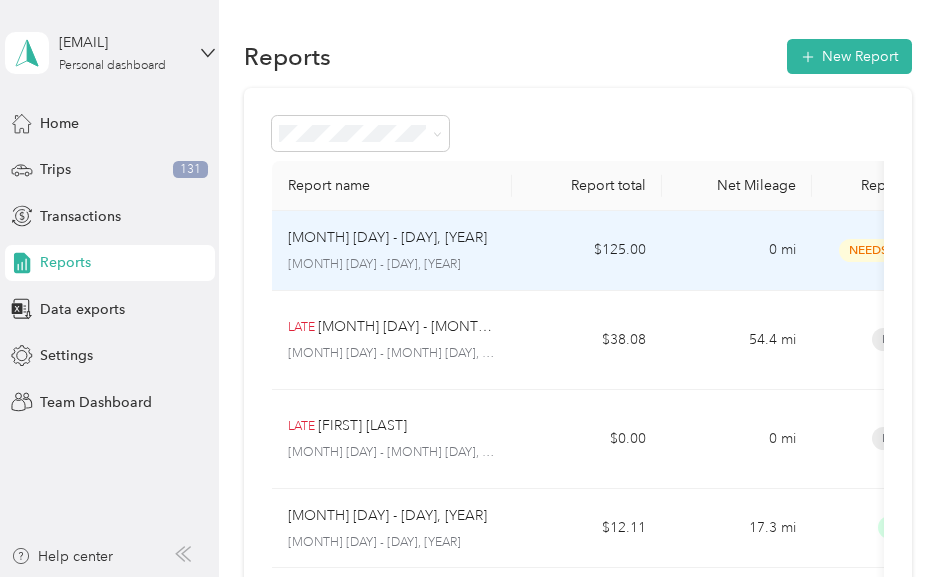 click on "Needs Approval" at bounding box center (902, 250) 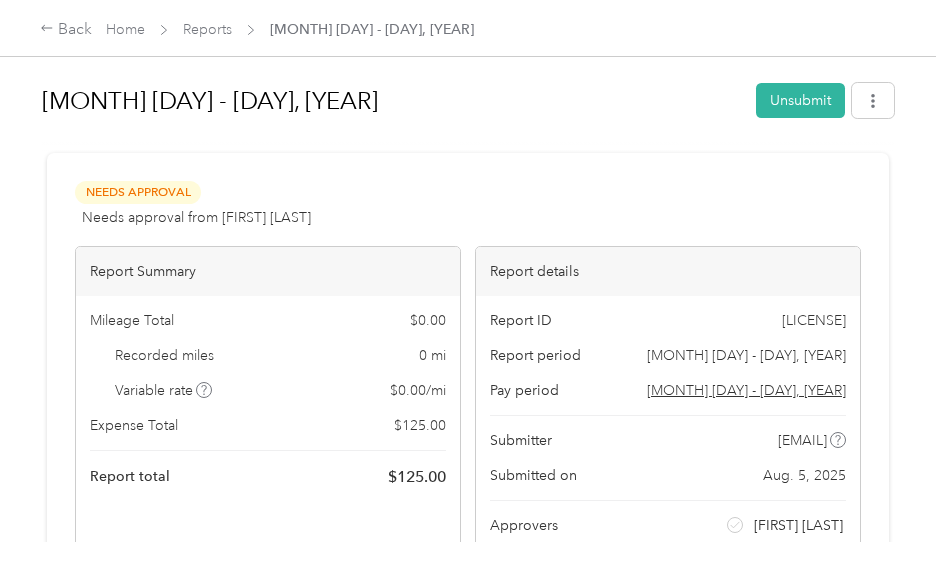 click on "Back Home Reports [MONTH] [DAY] - [DAY], [YEAR]" at bounding box center (257, 30) 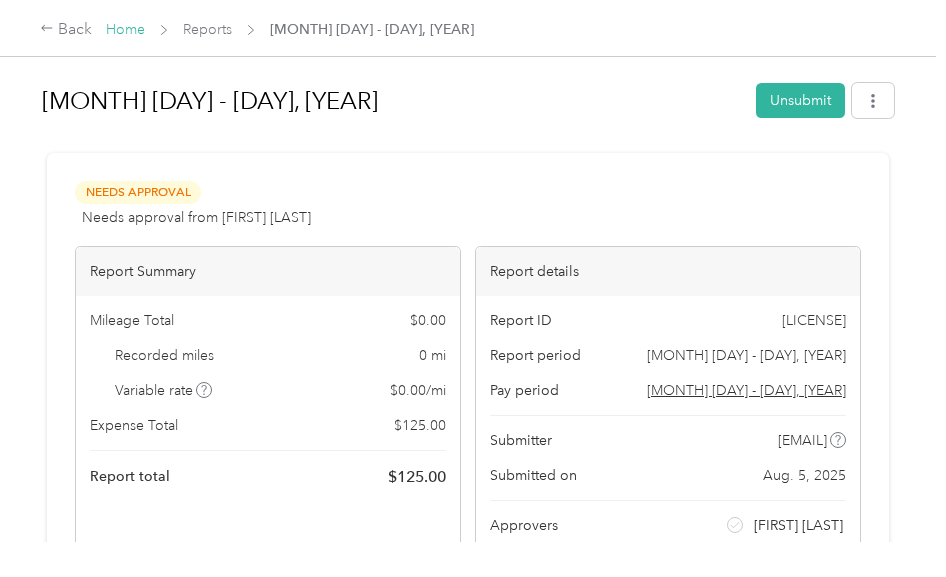 click on "Home" at bounding box center (125, 29) 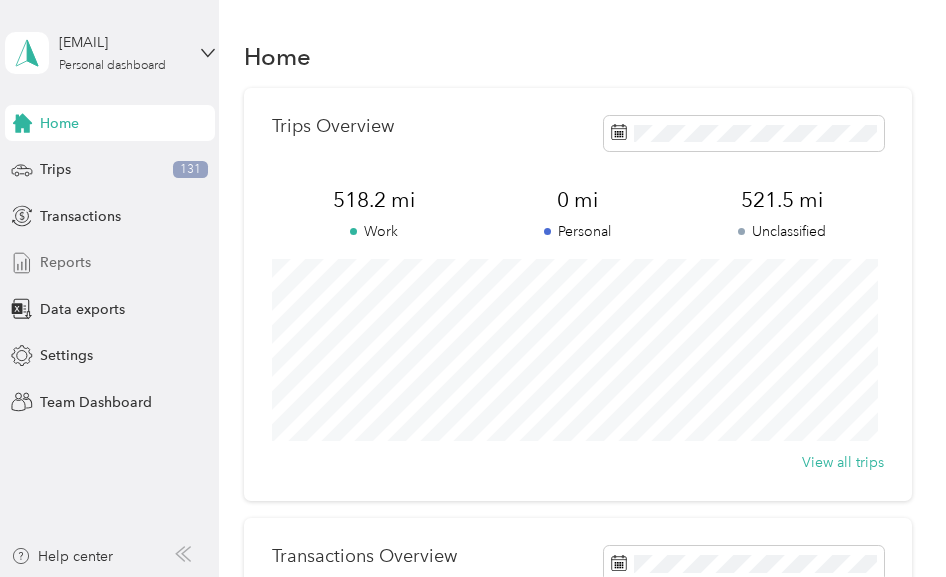 click on "Reports" at bounding box center (65, 262) 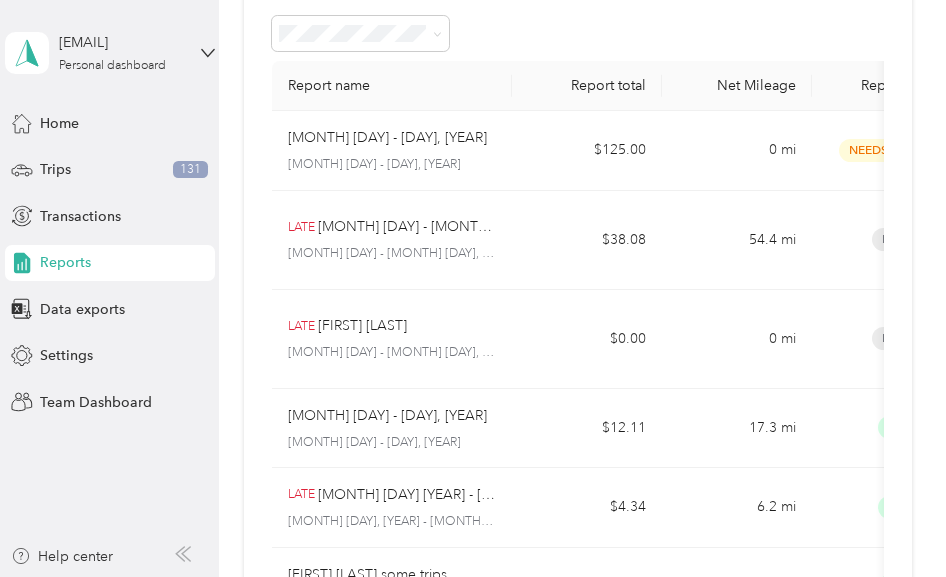 scroll, scrollTop: 0, scrollLeft: 0, axis: both 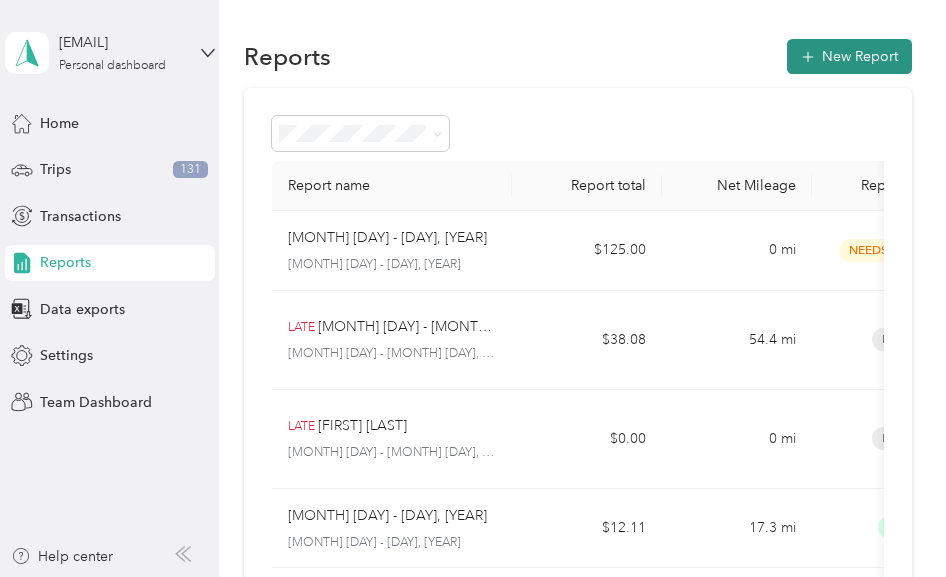 click on "New Report" at bounding box center [849, 56] 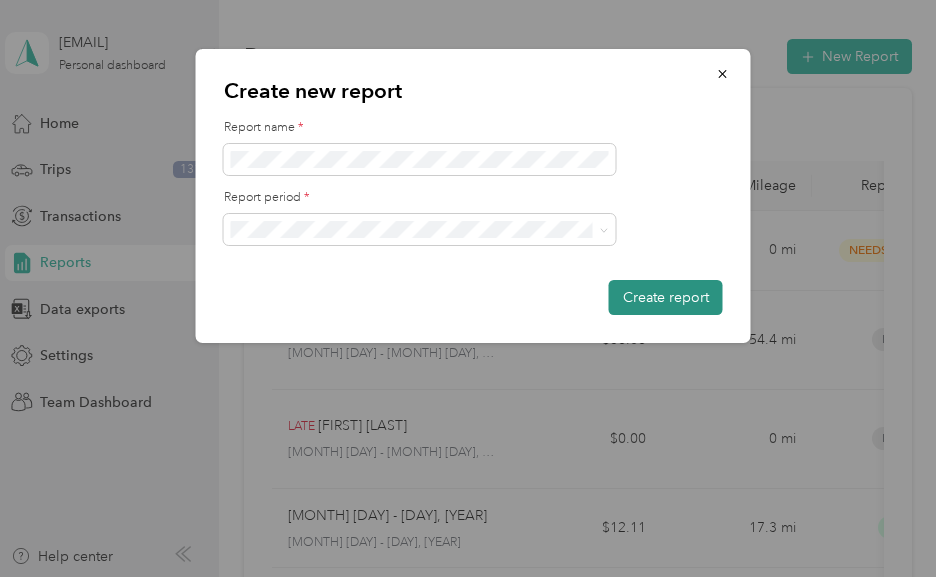click on "Create report" at bounding box center (666, 297) 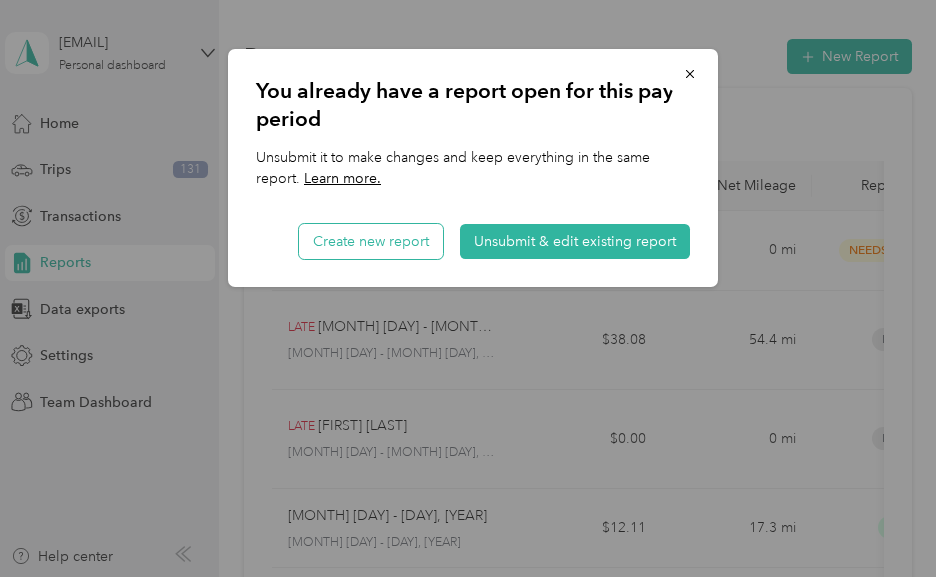 click on "Create new report" at bounding box center (371, 241) 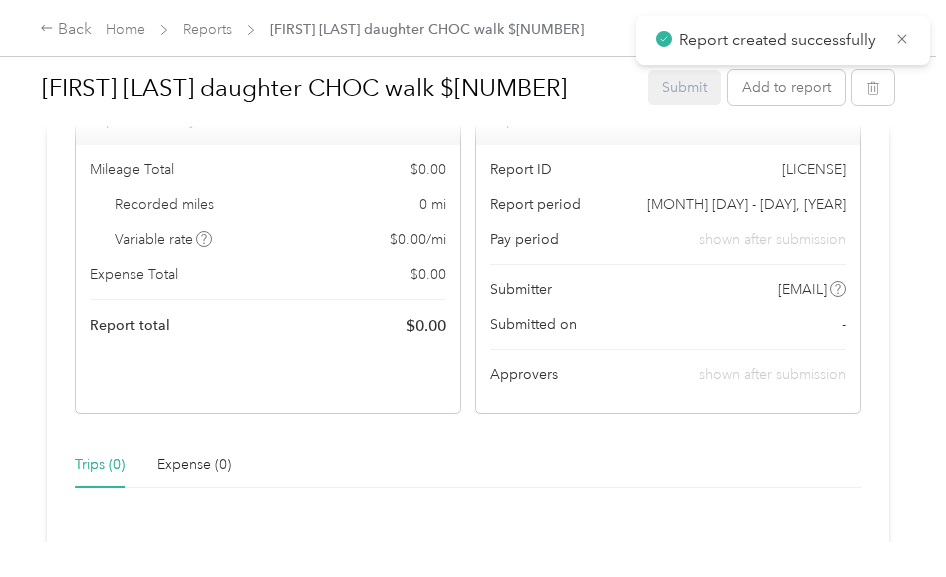 scroll, scrollTop: 0, scrollLeft: 0, axis: both 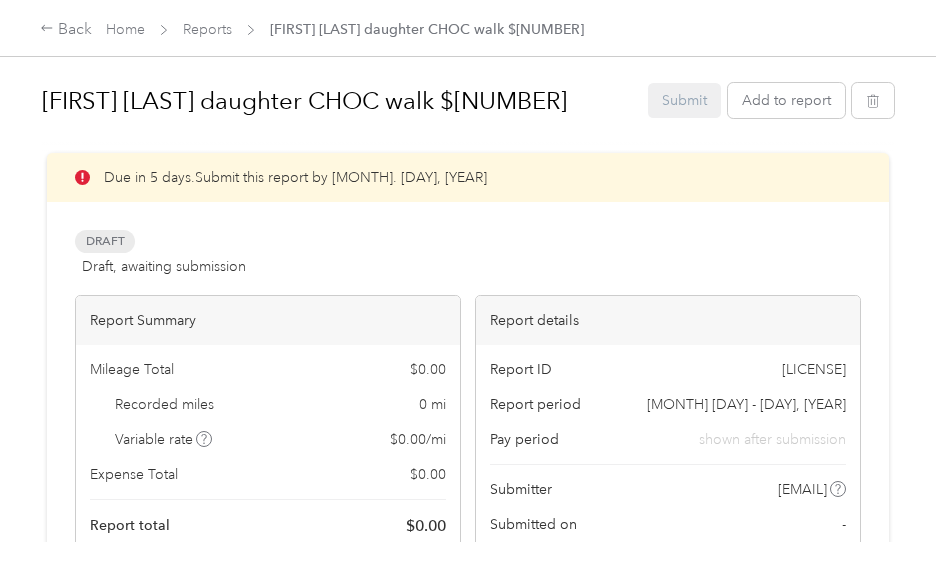 click on "Draft" at bounding box center (105, 241) 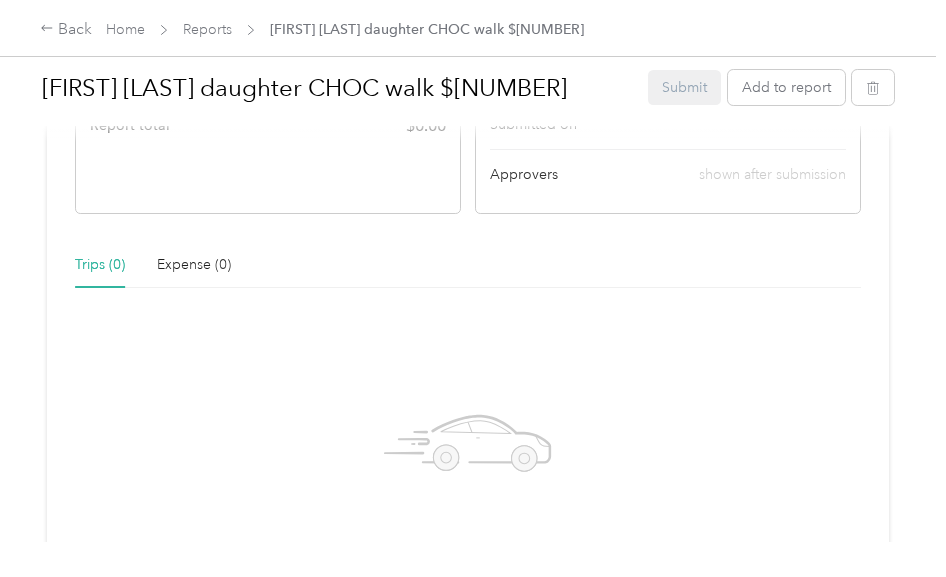 scroll, scrollTop: 0, scrollLeft: 0, axis: both 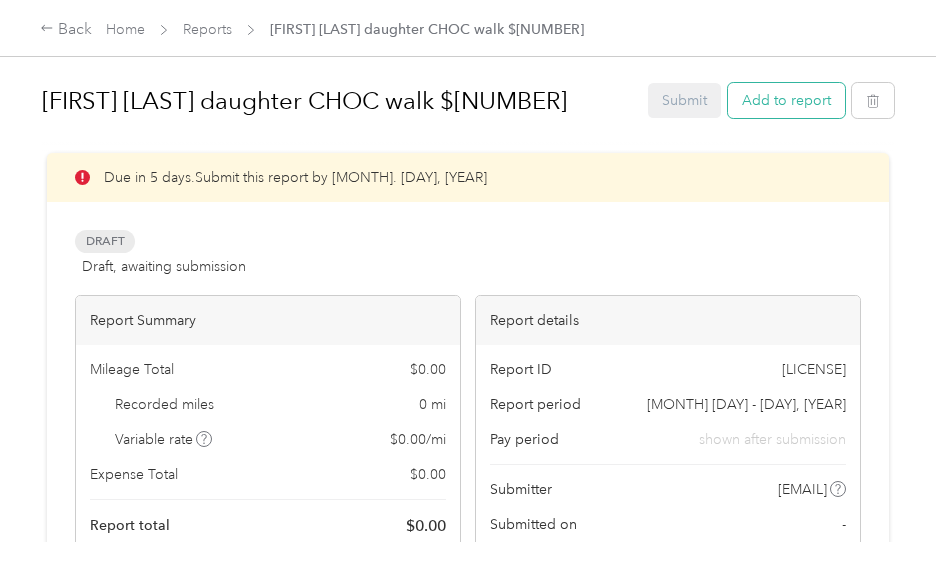click on "Add to report" at bounding box center (786, 100) 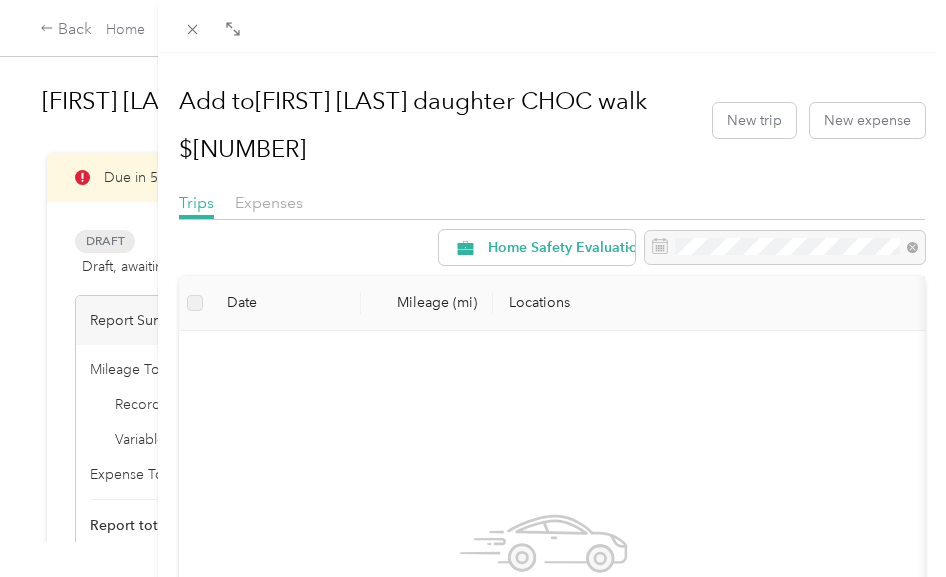 click on "No work trips found in this report period." at bounding box center (544, 585) 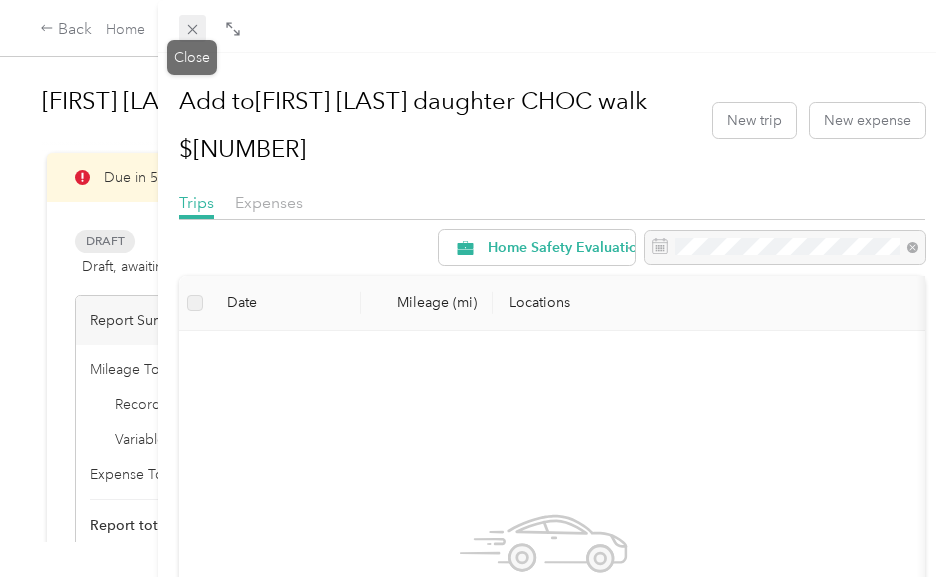 click 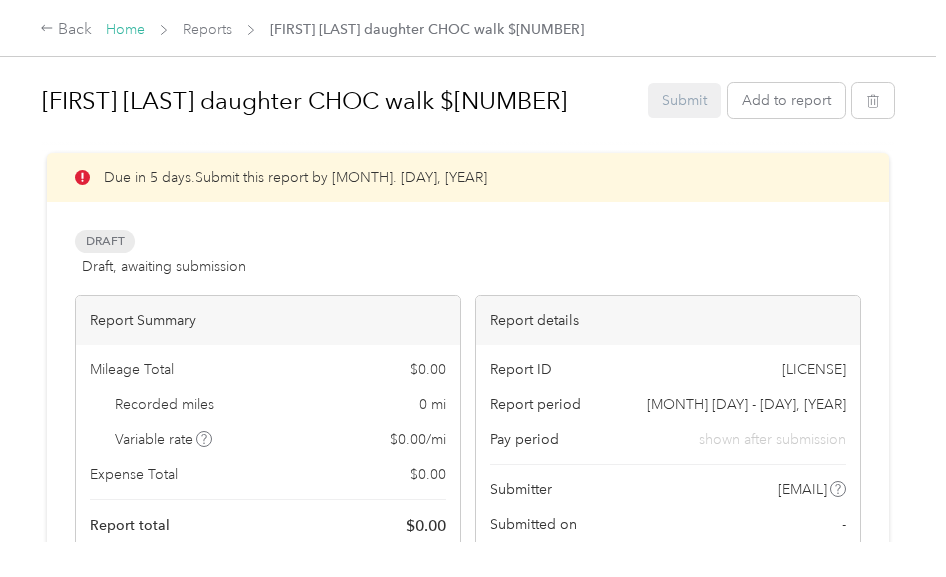 click on "Home" at bounding box center [125, 29] 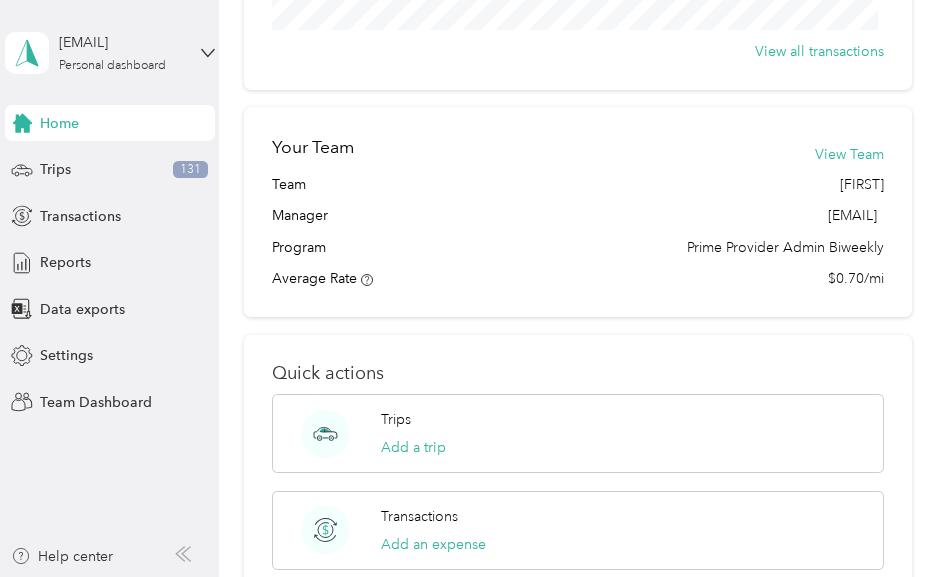 scroll, scrollTop: 900, scrollLeft: 0, axis: vertical 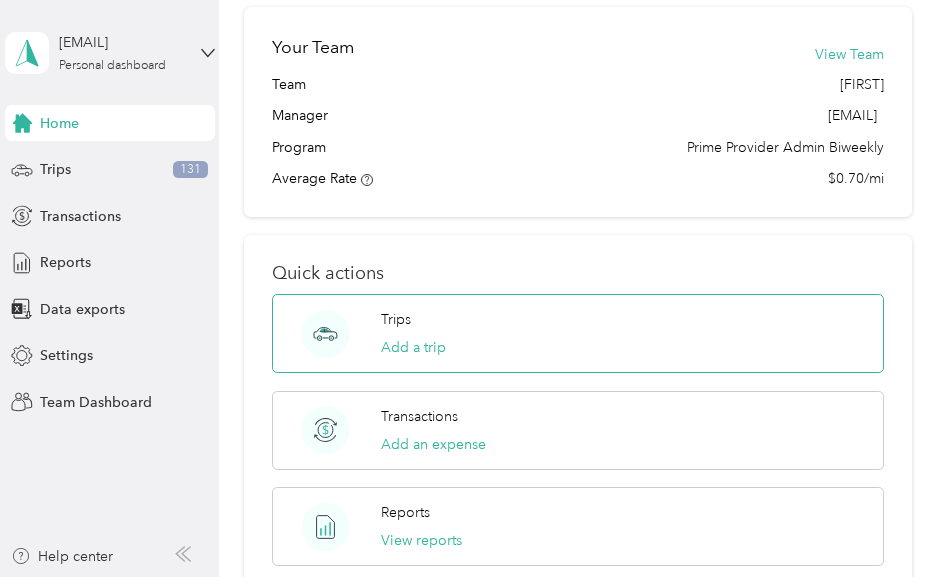 click on "Trips Add a trip" at bounding box center [578, 333] 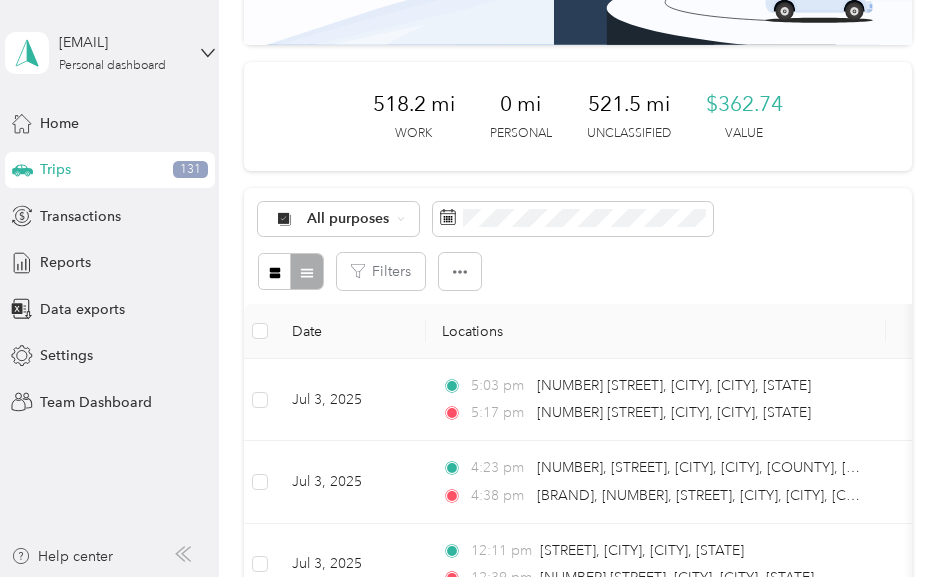 scroll, scrollTop: 0, scrollLeft: 0, axis: both 